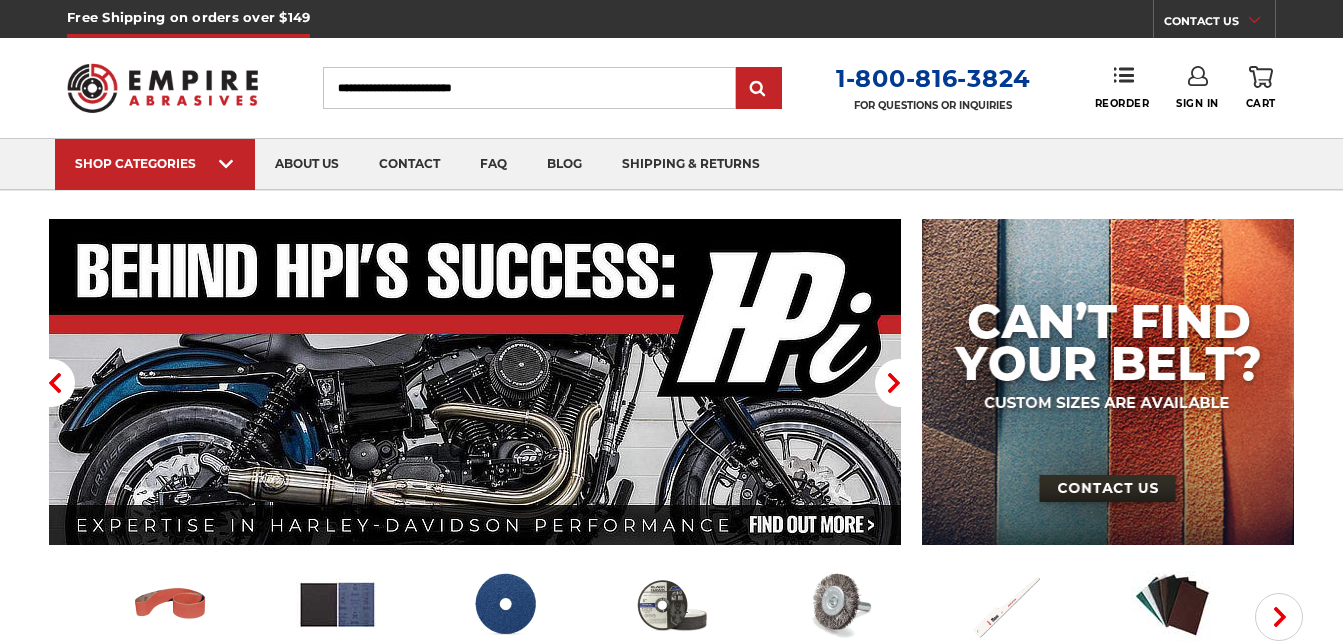 scroll, scrollTop: 10, scrollLeft: 0, axis: vertical 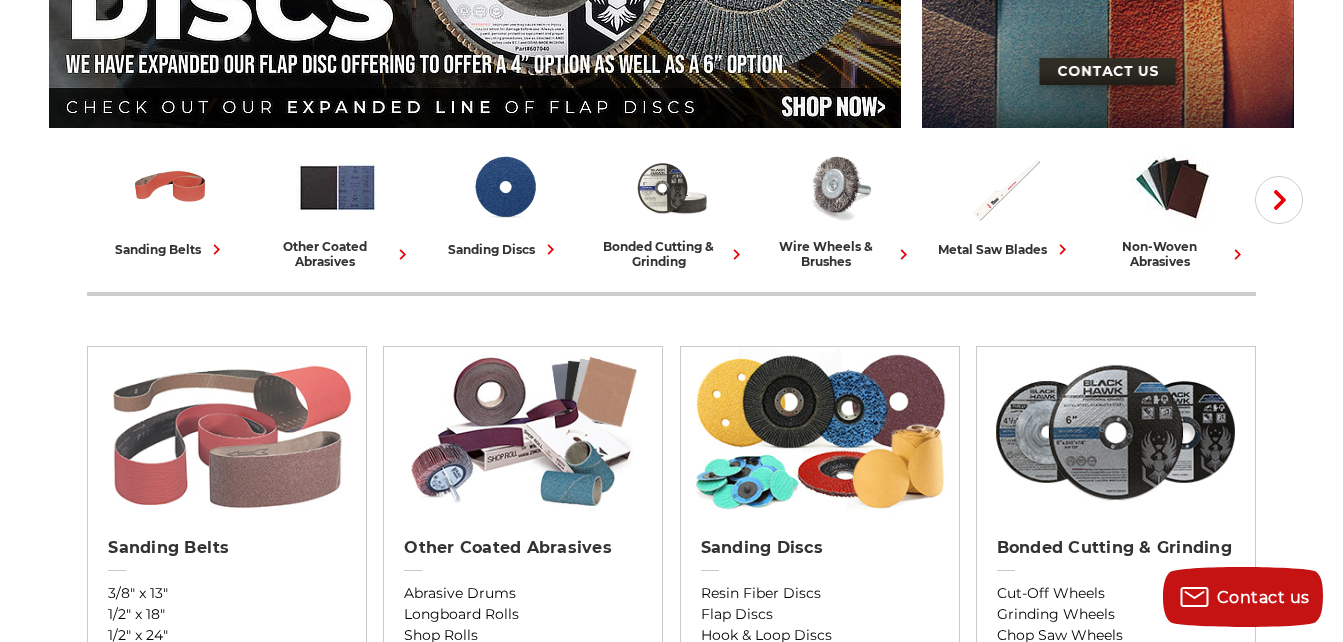 click at bounding box center (227, 432) 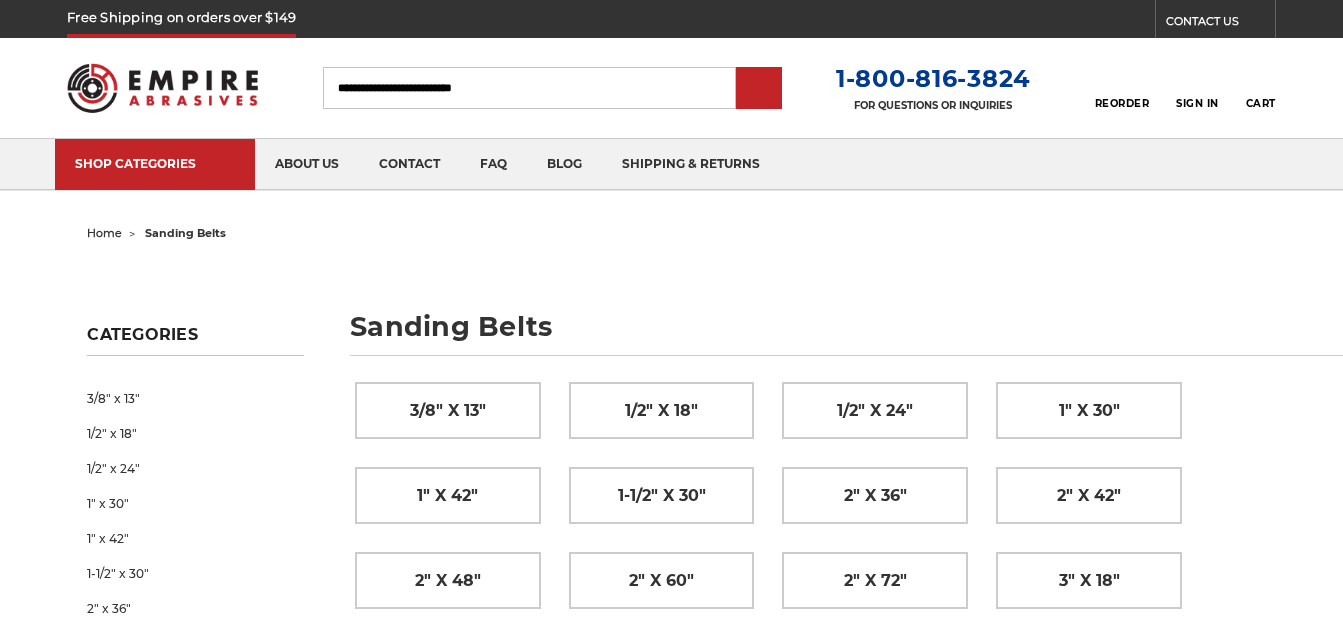 scroll, scrollTop: 0, scrollLeft: 0, axis: both 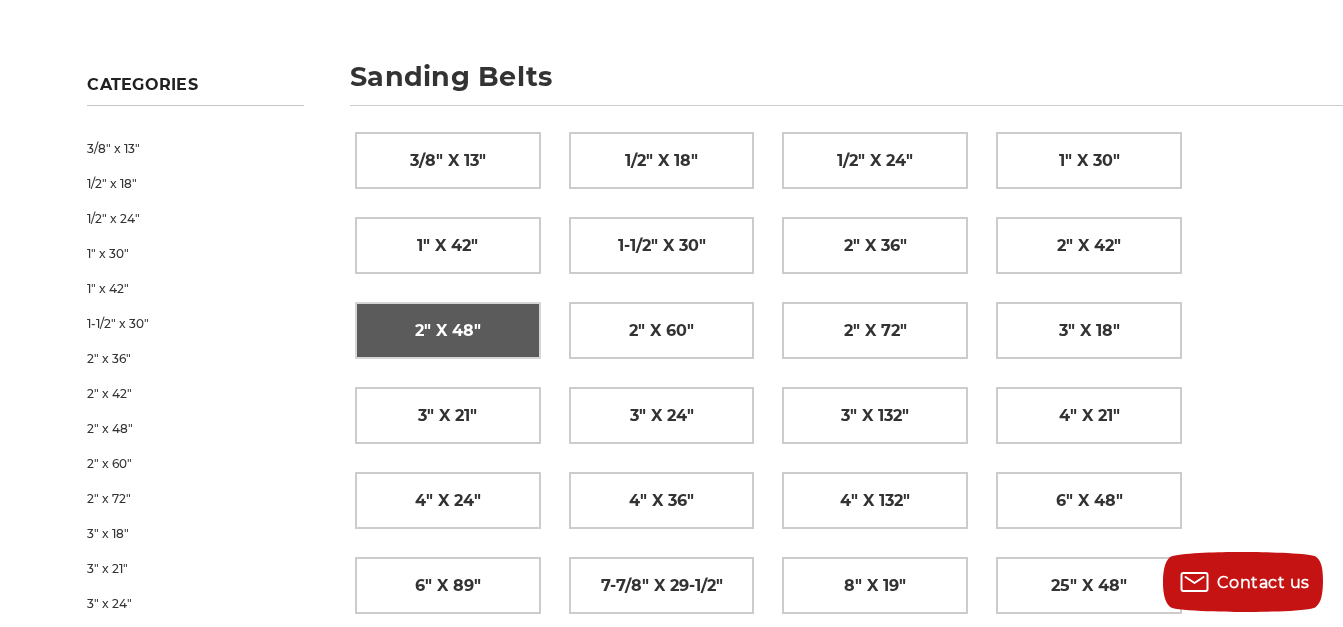 click on "2" x 48"" at bounding box center [448, 331] 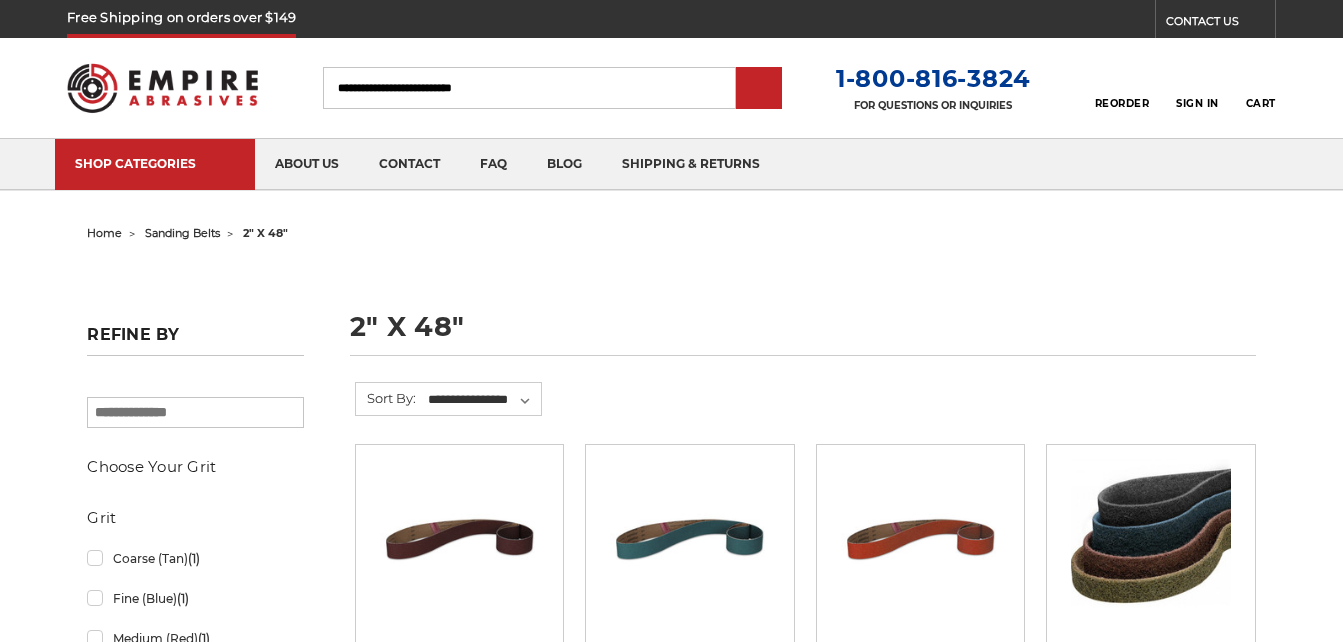 scroll, scrollTop: 0, scrollLeft: 0, axis: both 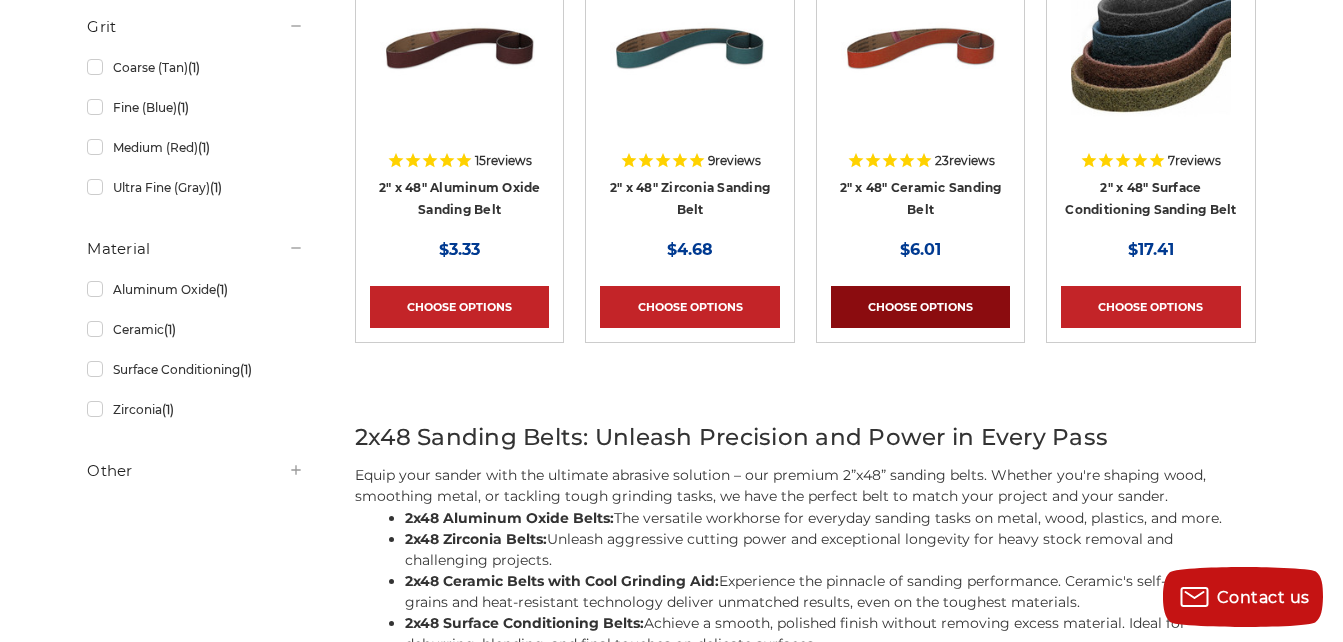 click on "Choose Options" at bounding box center (920, 307) 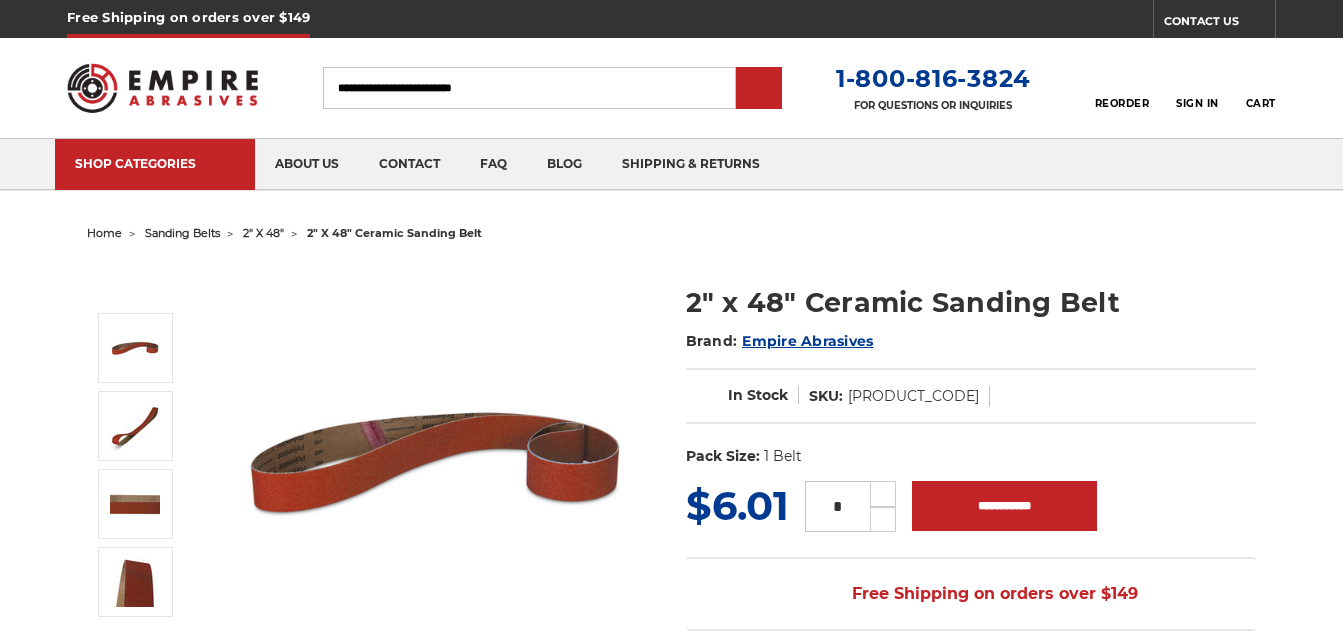 scroll, scrollTop: 0, scrollLeft: 0, axis: both 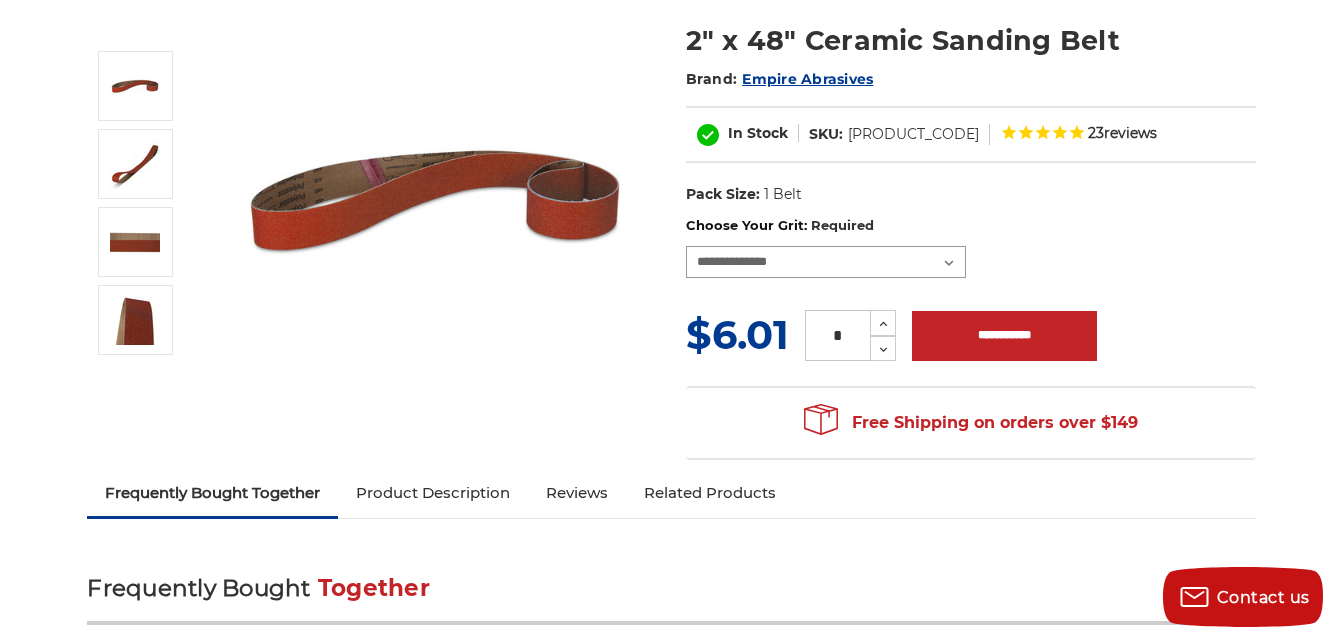 click on "**********" at bounding box center [826, 262] 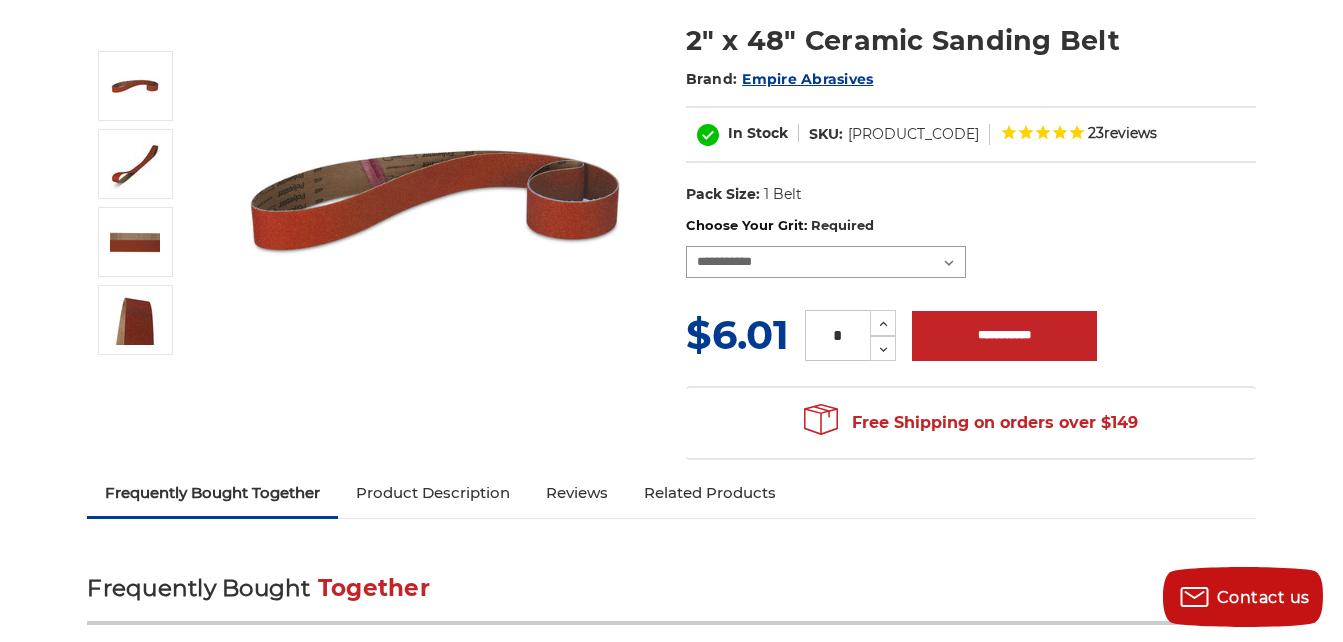 click on "**********" at bounding box center (826, 262) 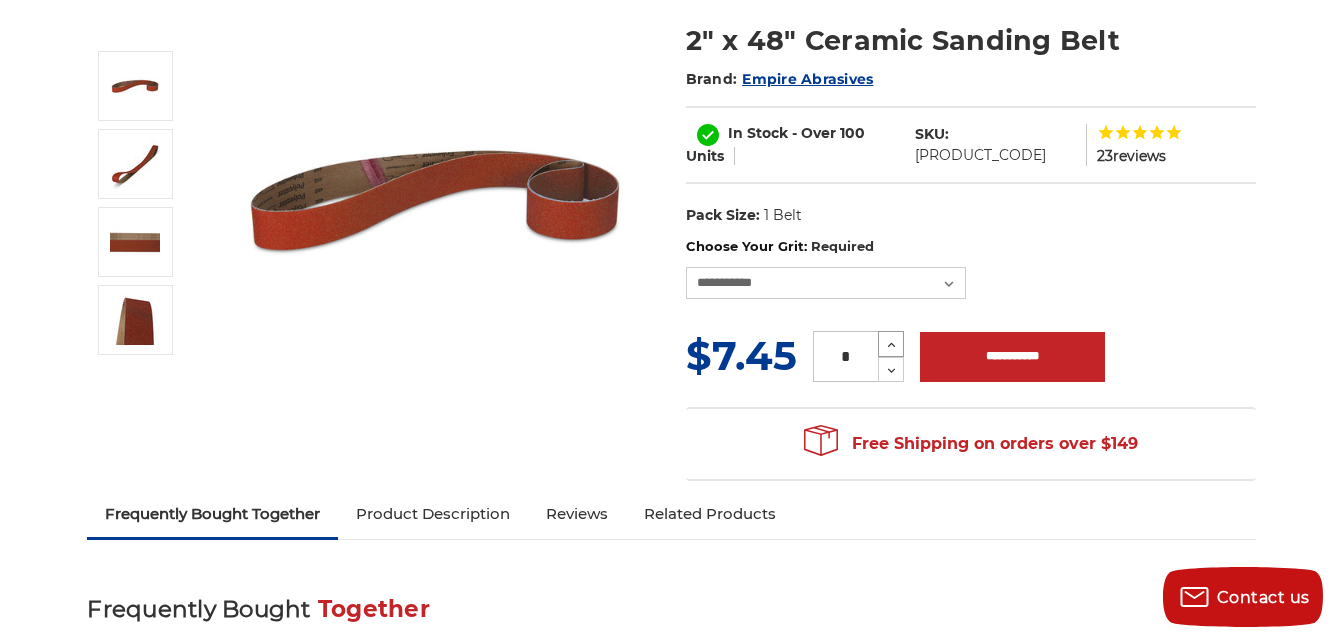 click 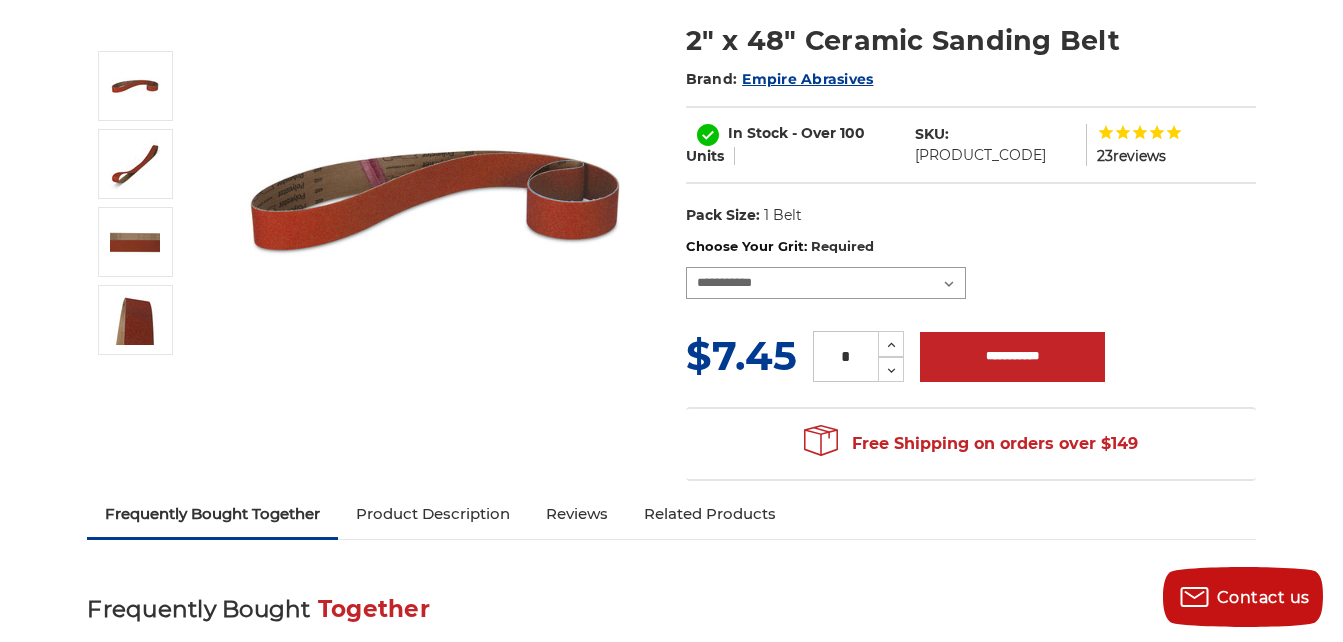 click on "**********" at bounding box center (826, 283) 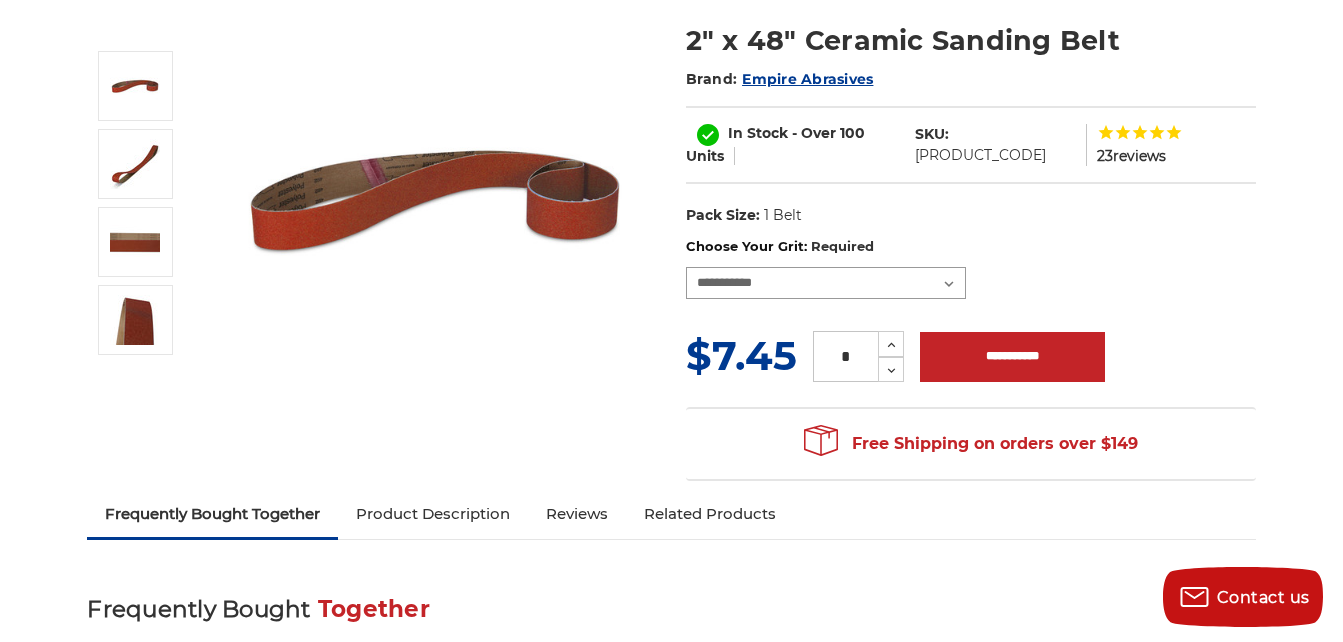 select on "****" 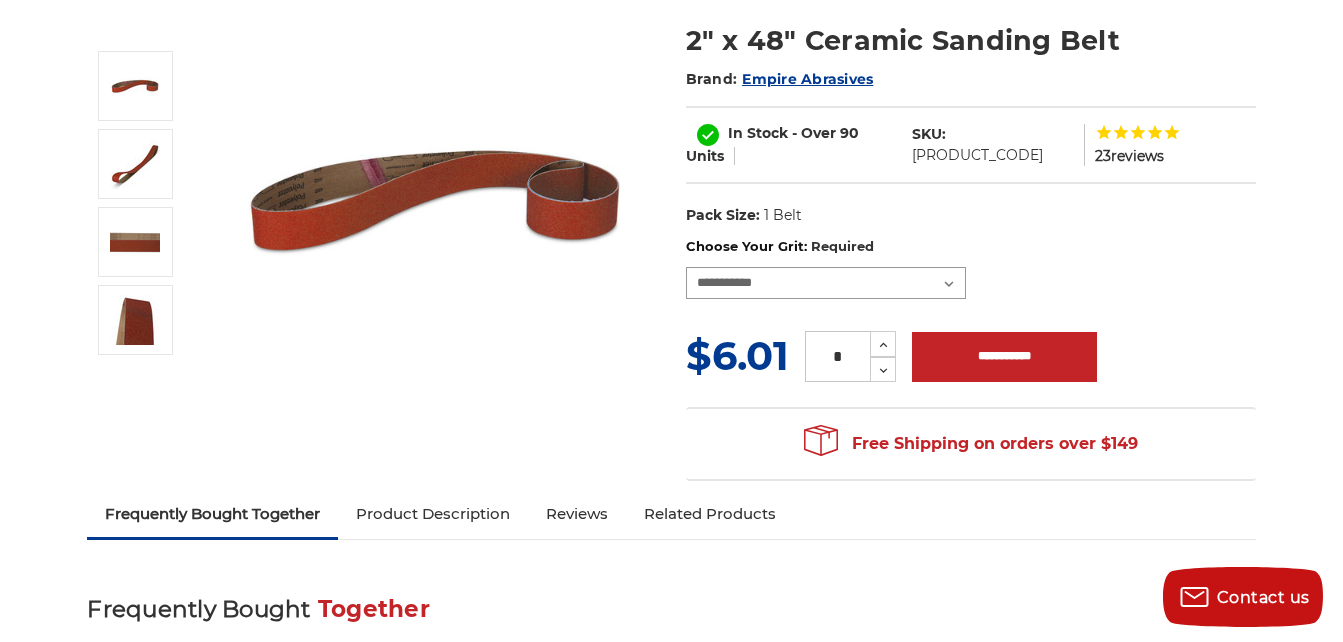click on "**********" at bounding box center [826, 283] 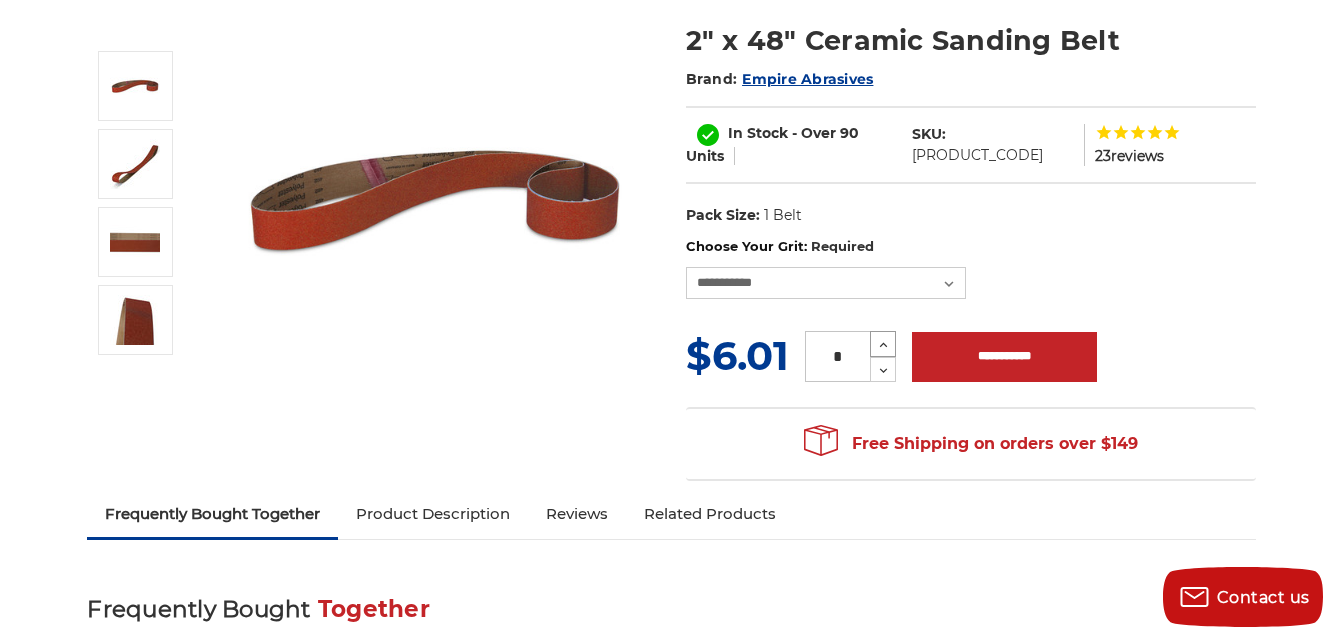 click 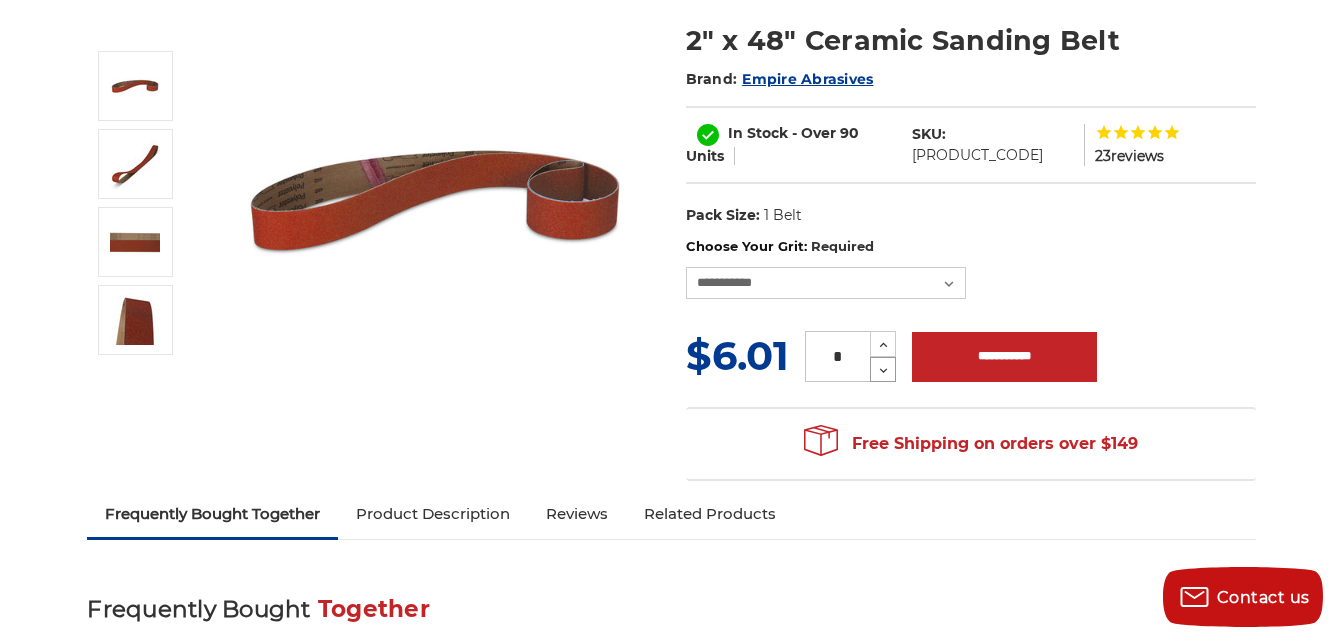 click 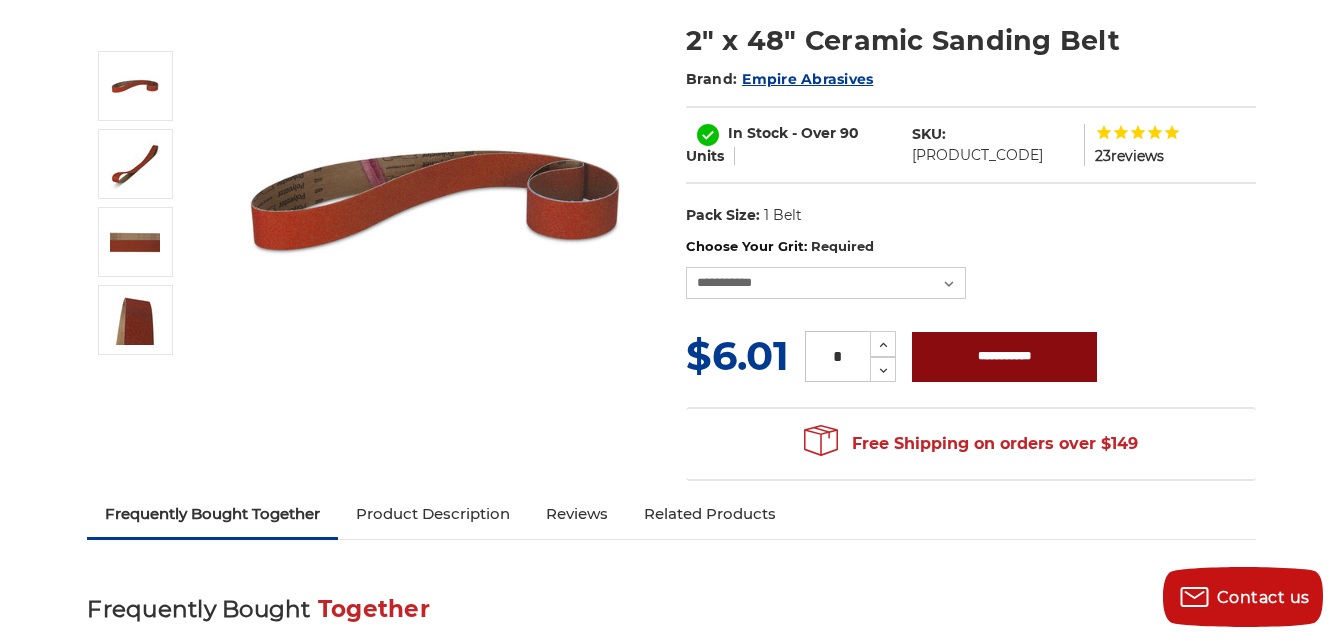 click on "**********" at bounding box center [1004, 357] 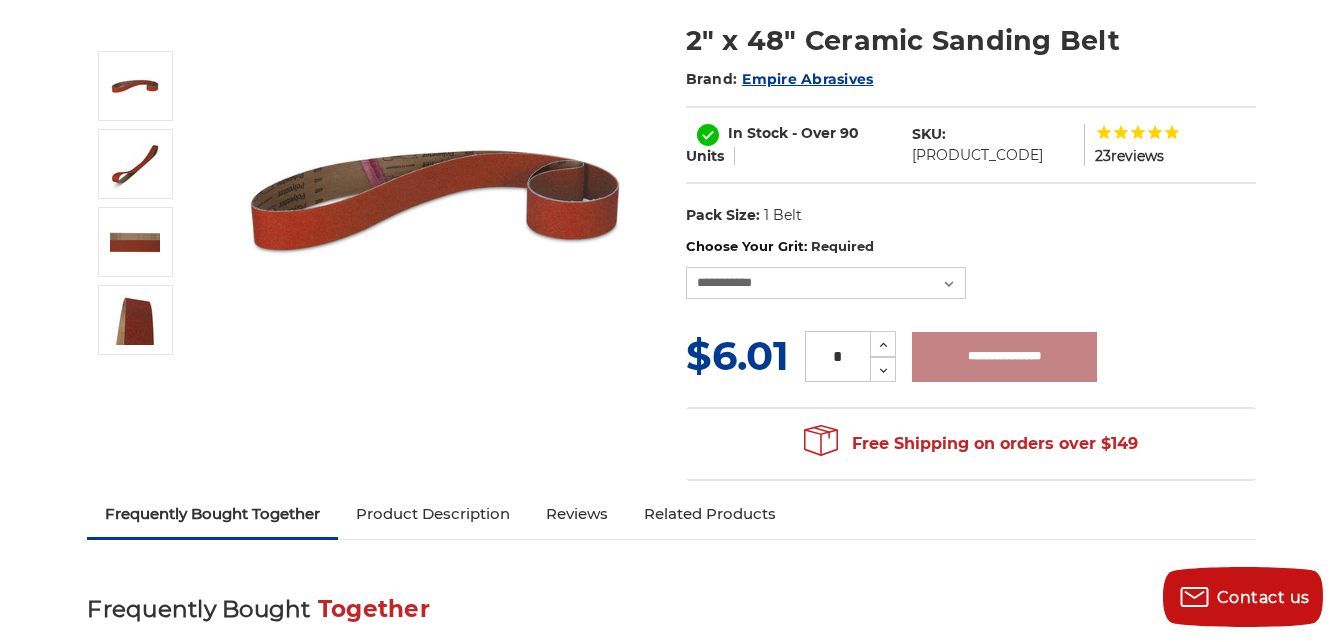 type on "**********" 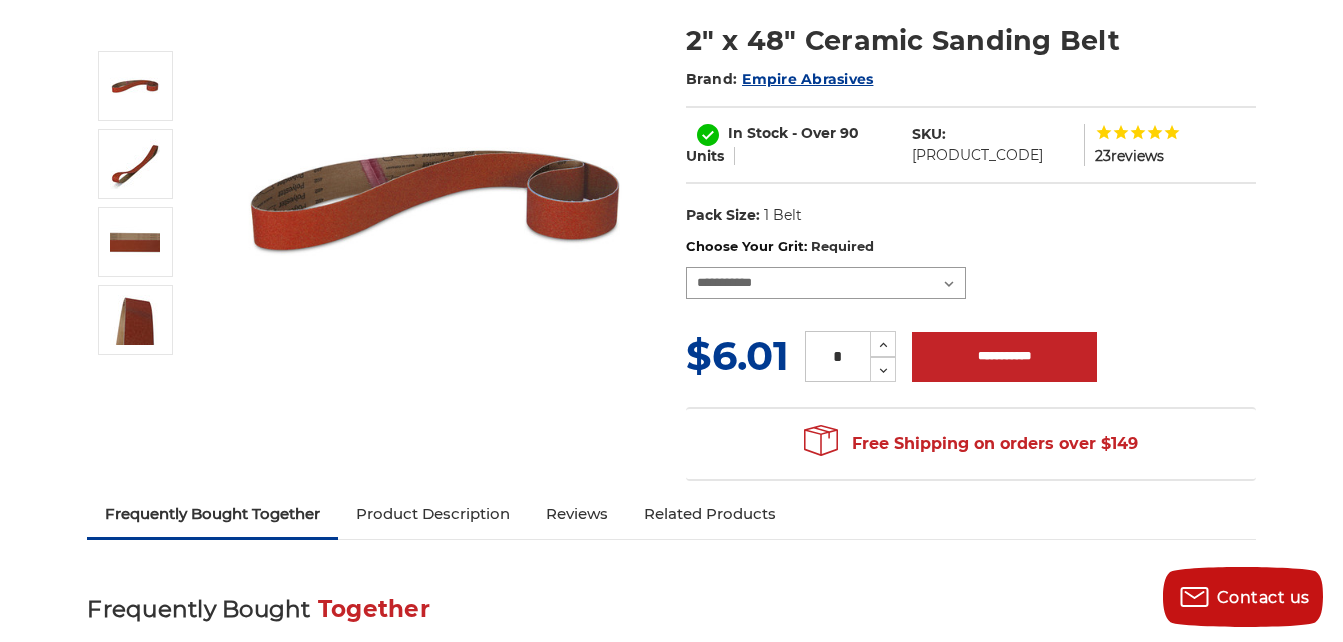 click on "**********" at bounding box center [826, 283] 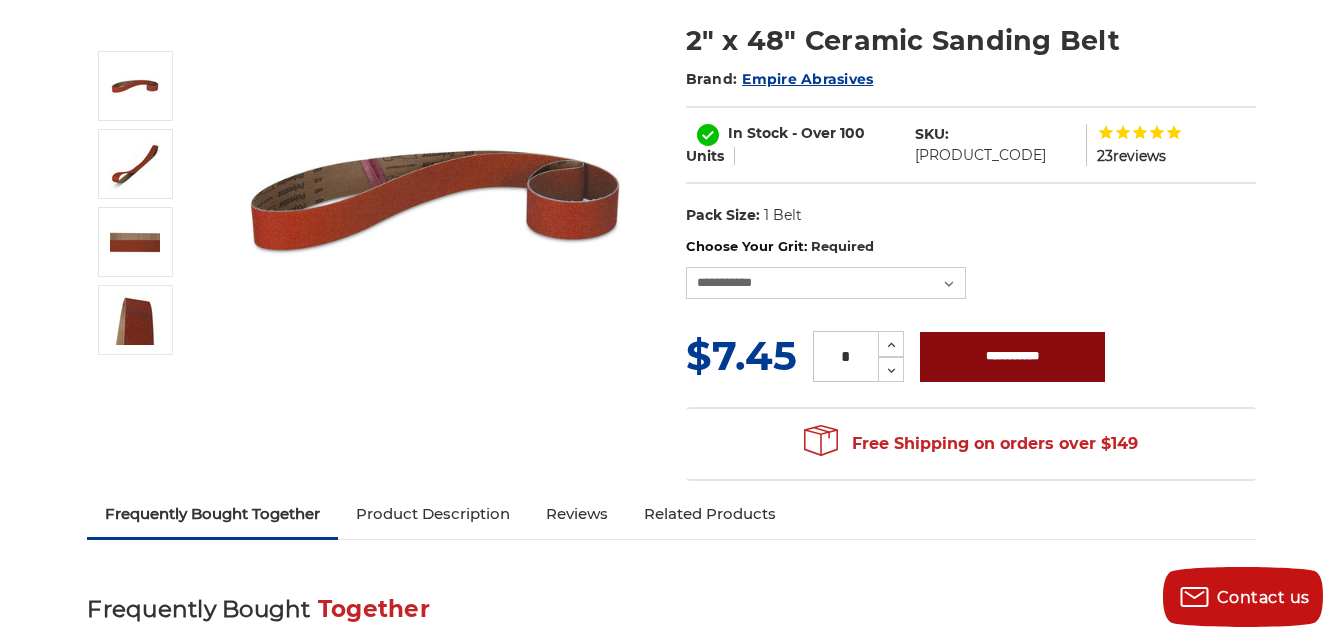 click on "**********" at bounding box center (1012, 357) 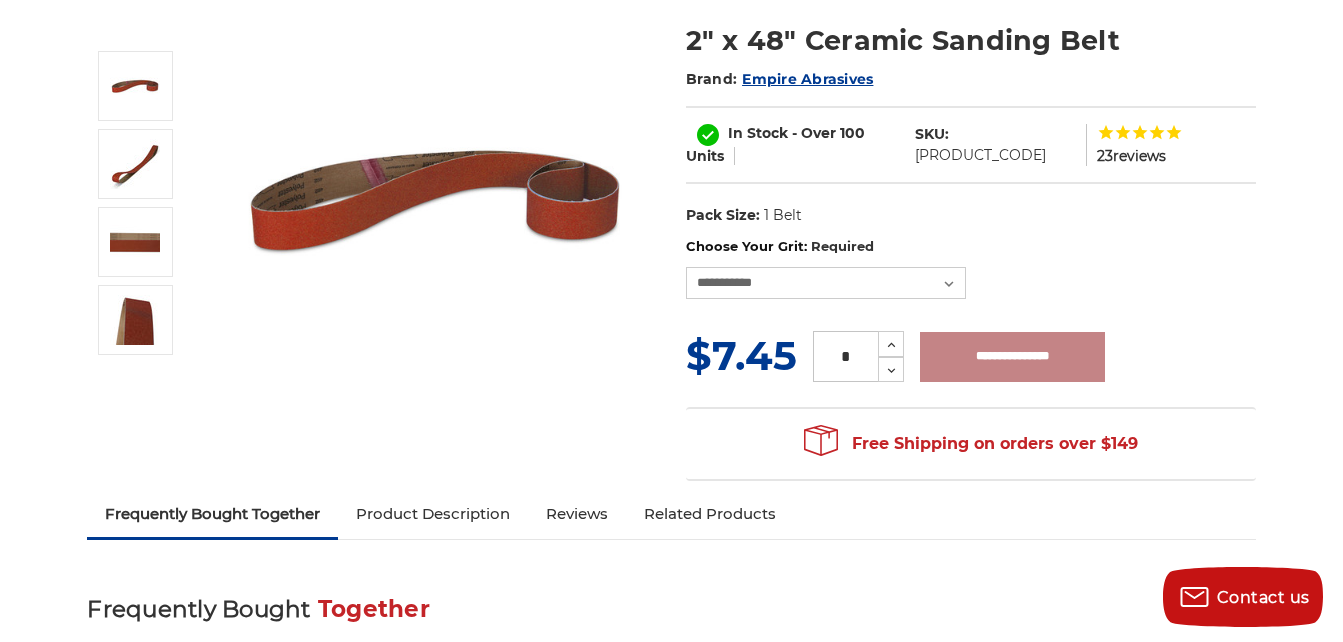 type on "**********" 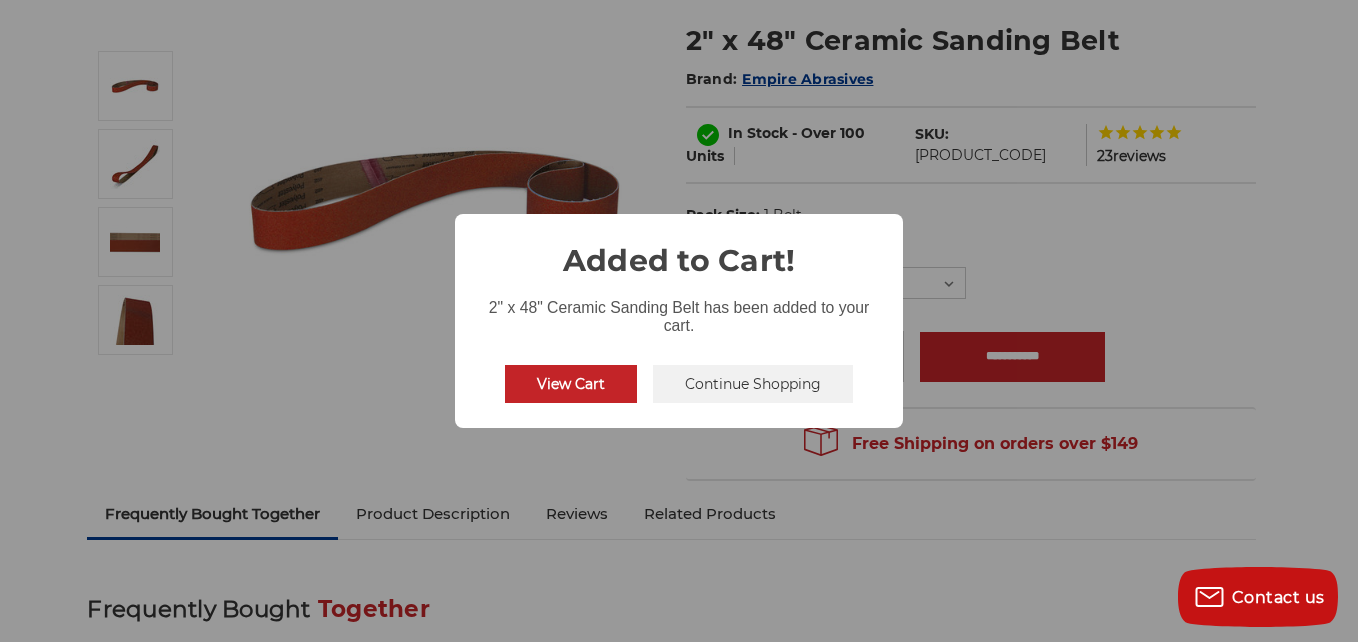 click on "Continue Shopping" at bounding box center [753, 384] 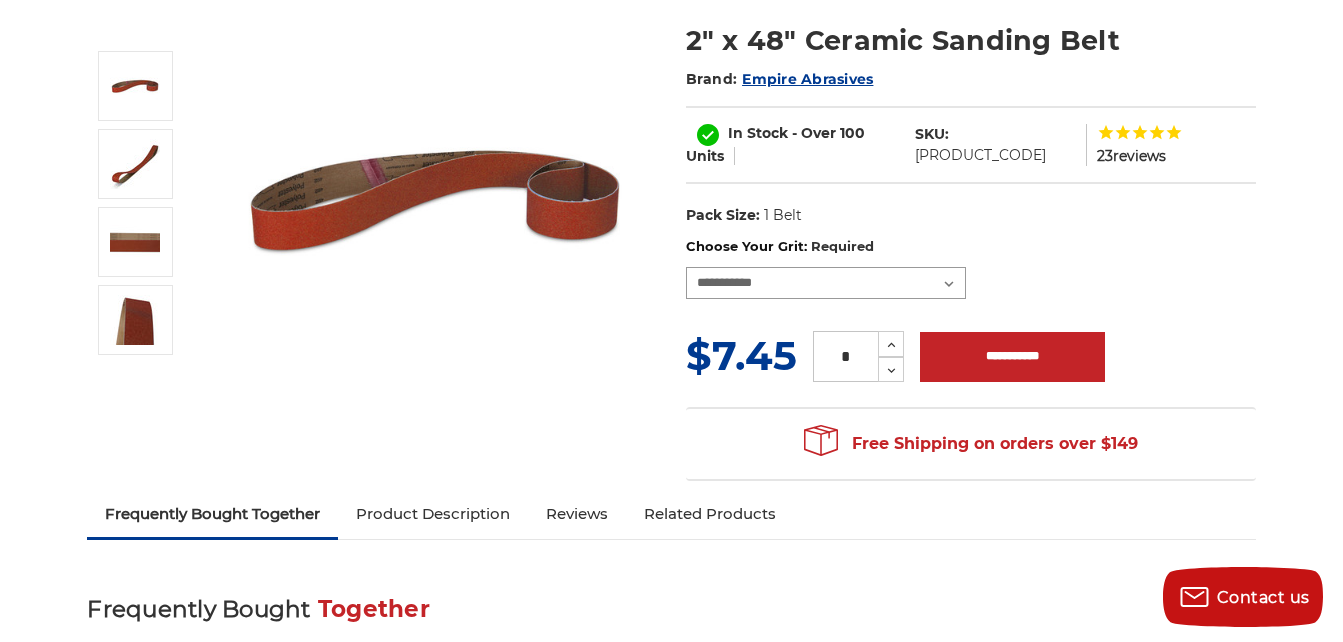 click on "**********" at bounding box center [826, 283] 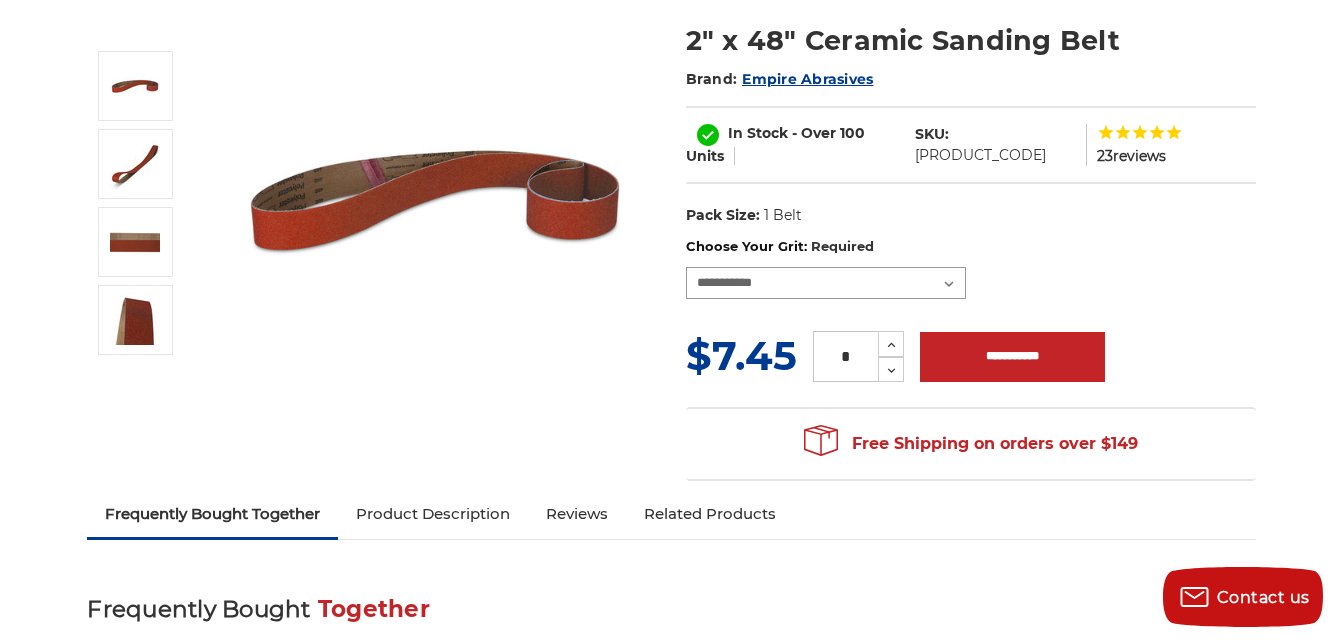 select on "****" 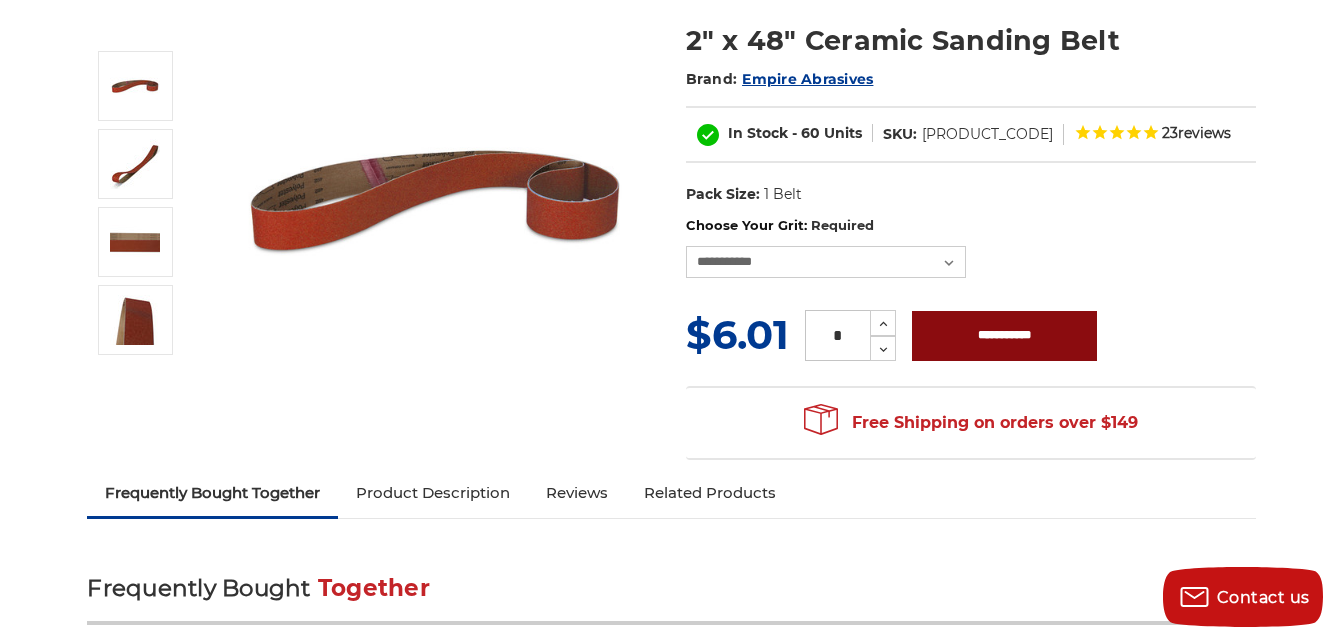 click on "**********" at bounding box center [1004, 336] 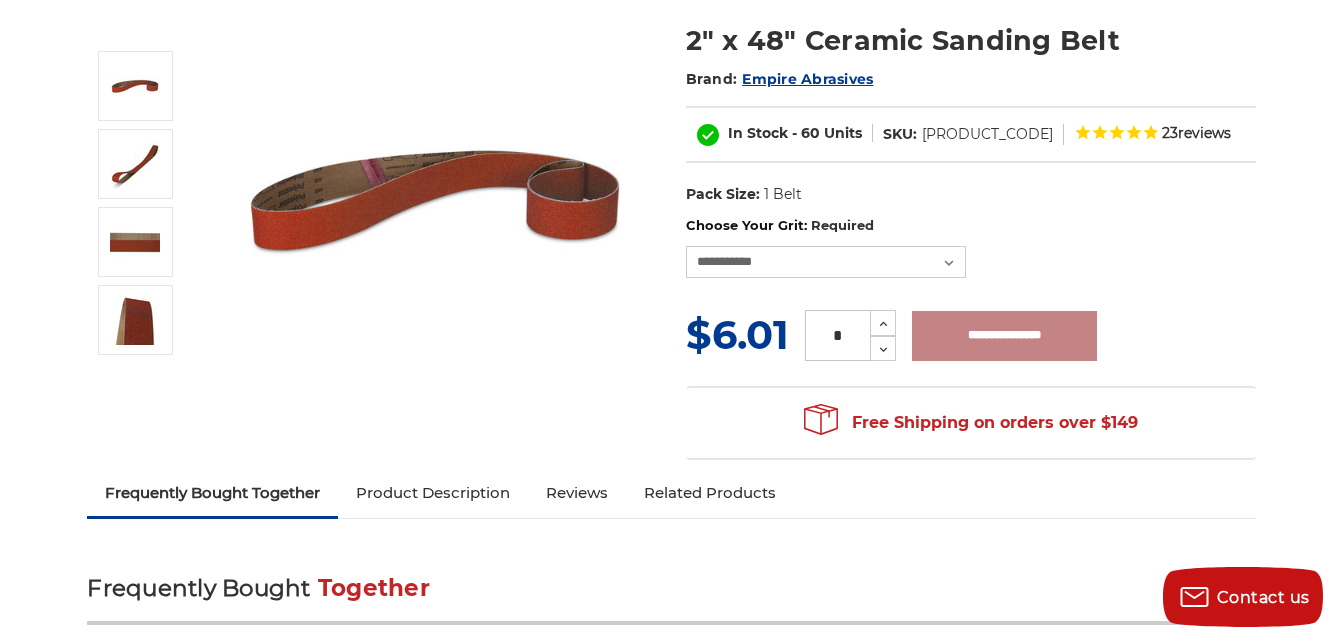 type on "**********" 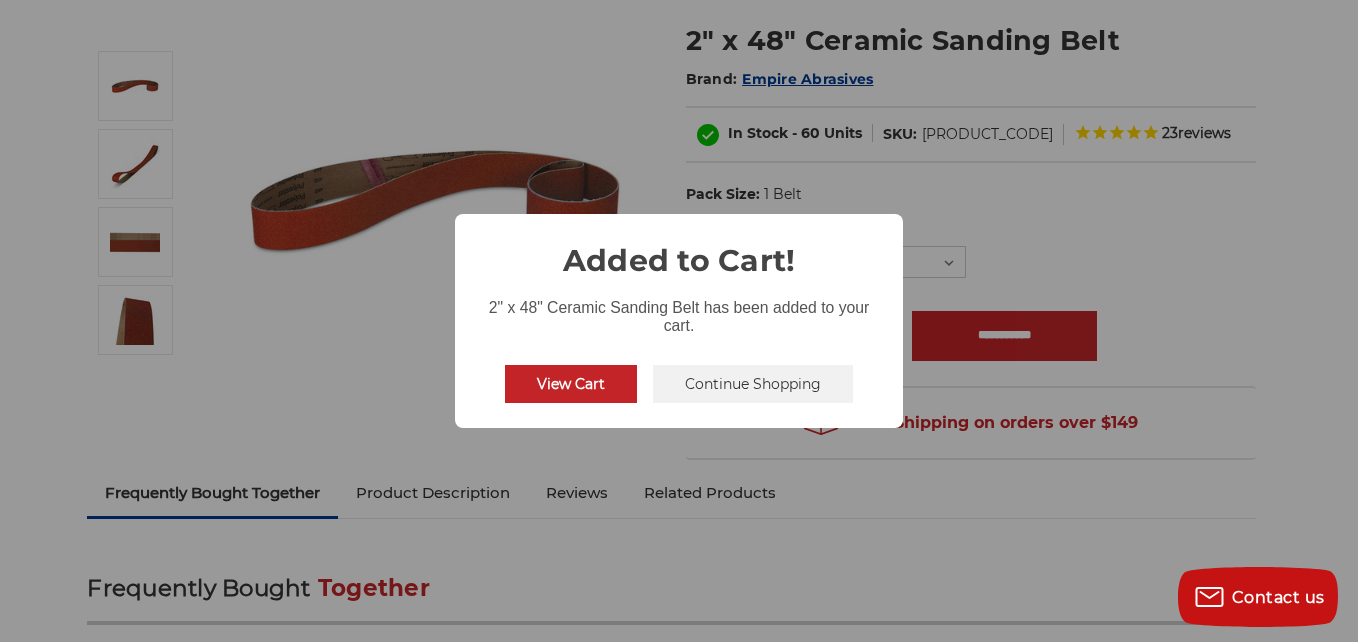 click on "Continue Shopping" at bounding box center [753, 384] 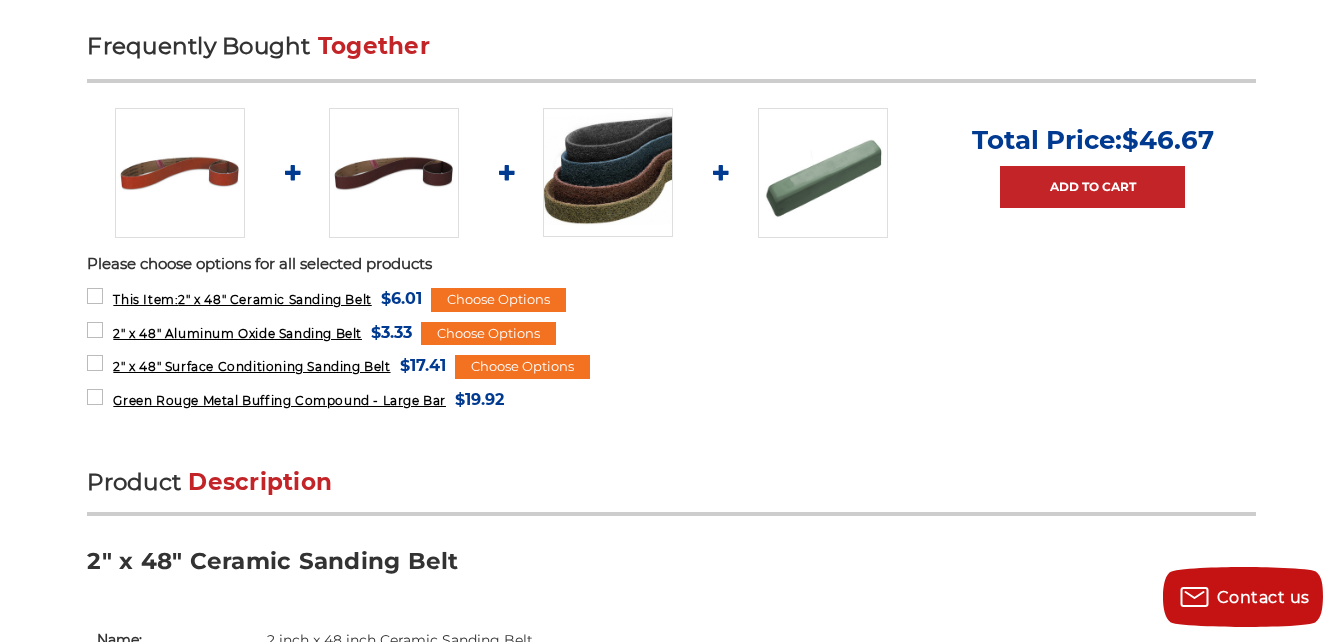 scroll, scrollTop: 802, scrollLeft: 0, axis: vertical 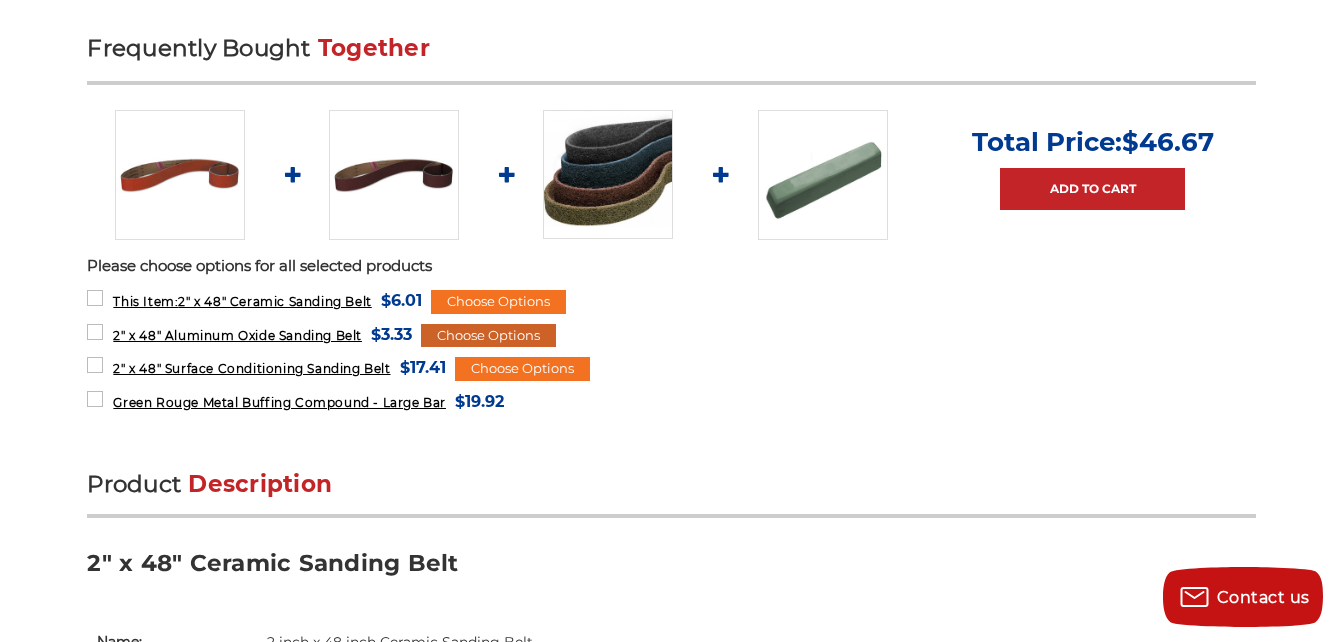 click on "Choose Options" at bounding box center [488, 336] 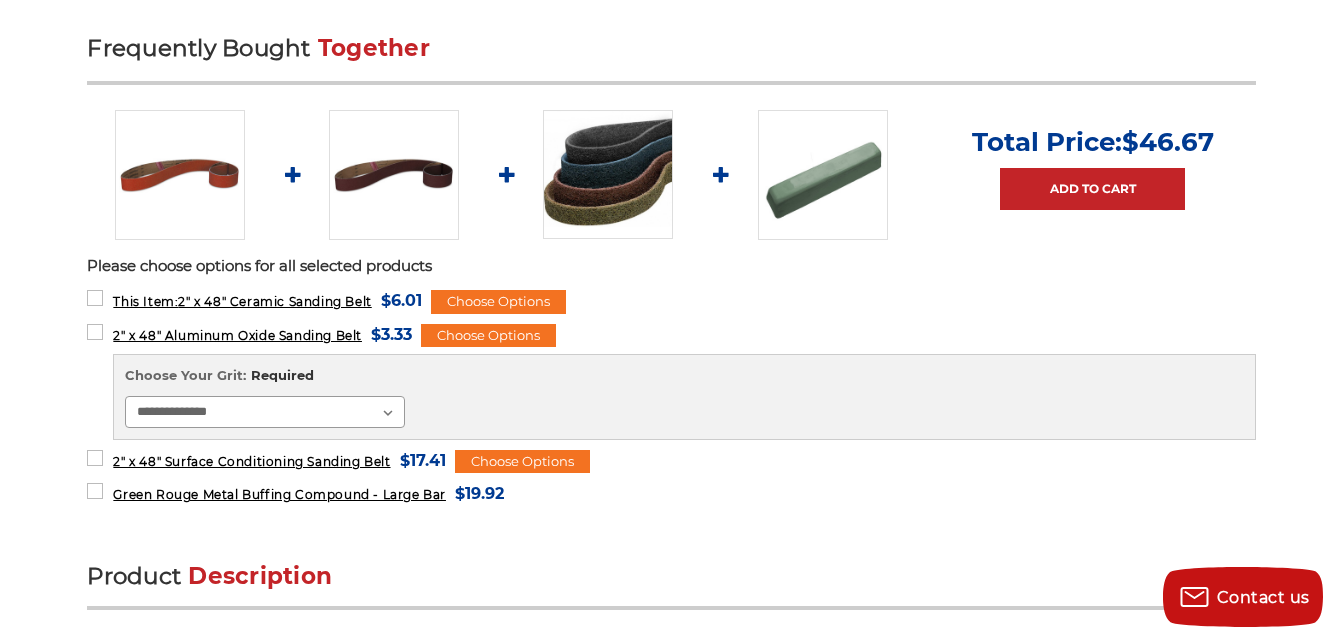 click on "**********" at bounding box center (265, 412) 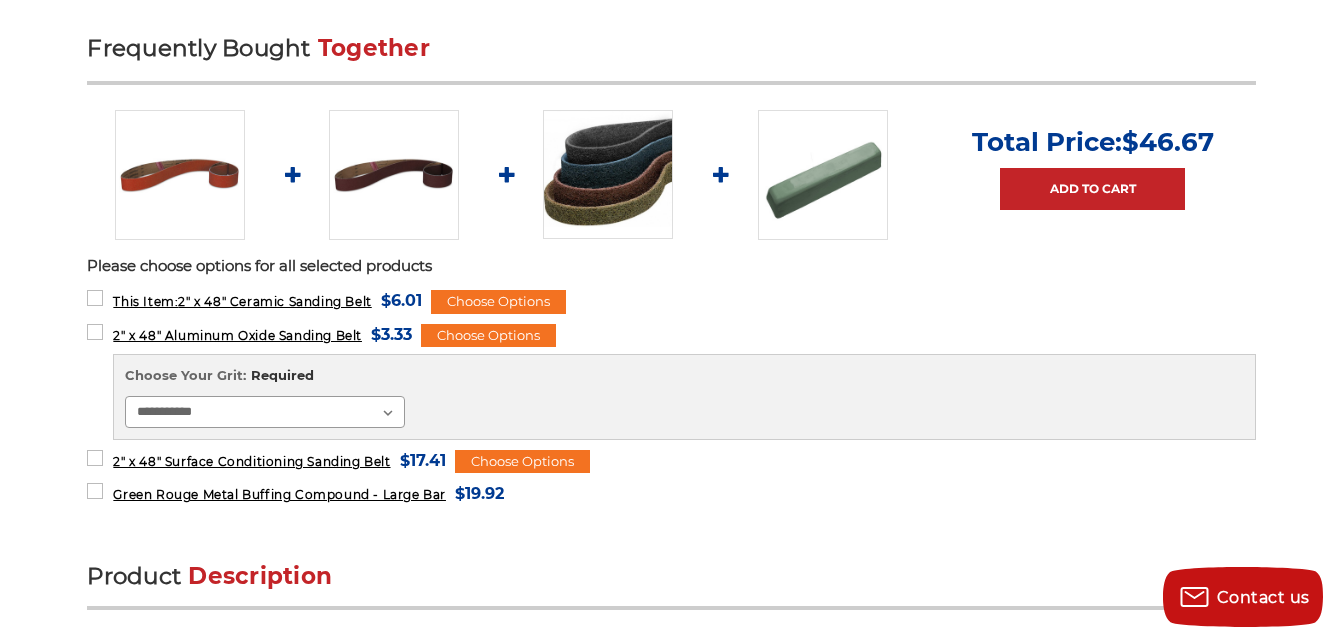 click on "**********" at bounding box center (265, 412) 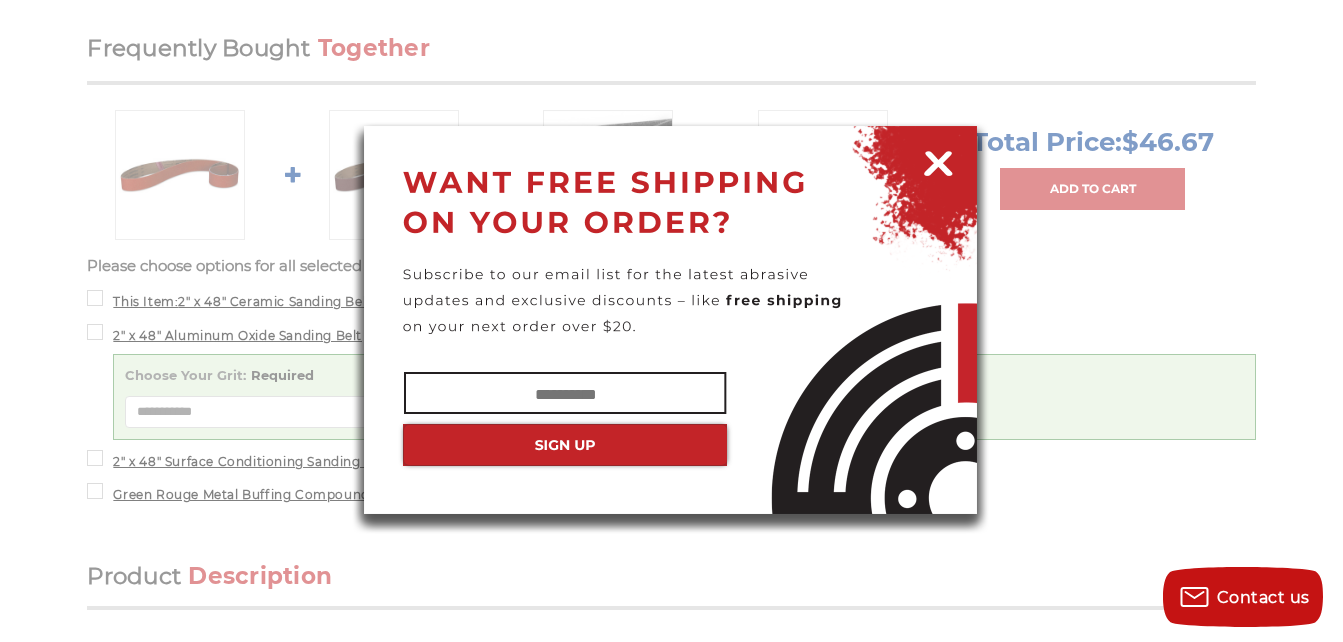 click at bounding box center [938, 160] 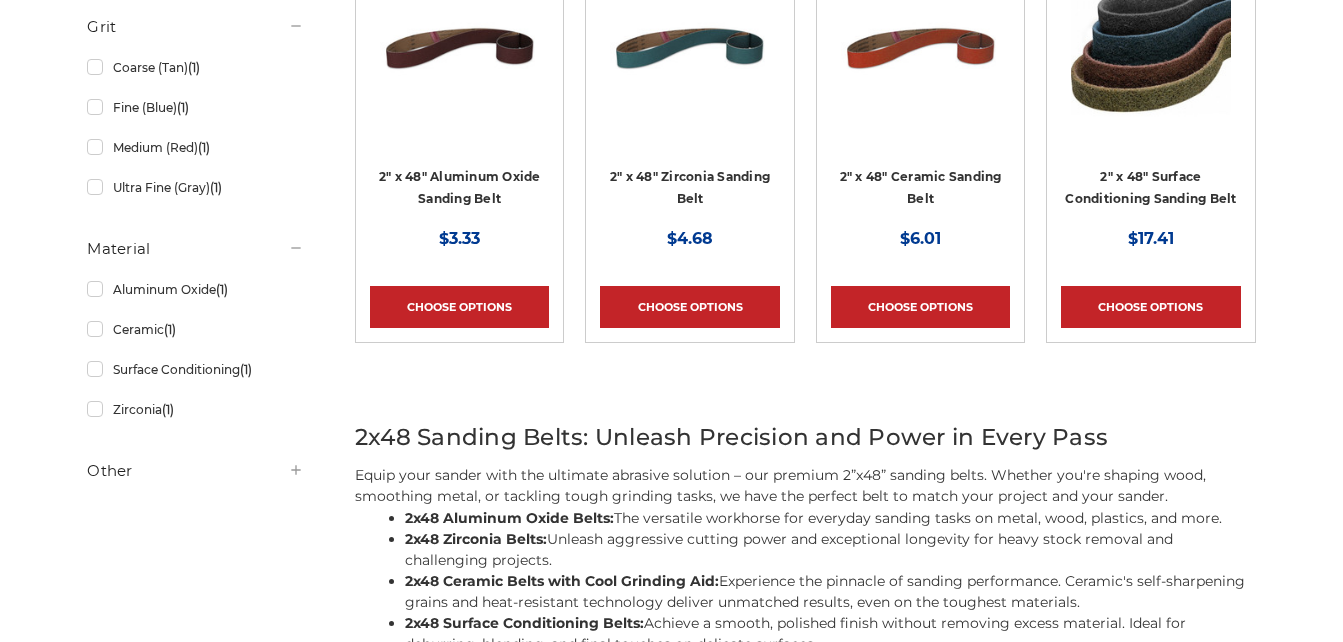 scroll, scrollTop: 491, scrollLeft: 0, axis: vertical 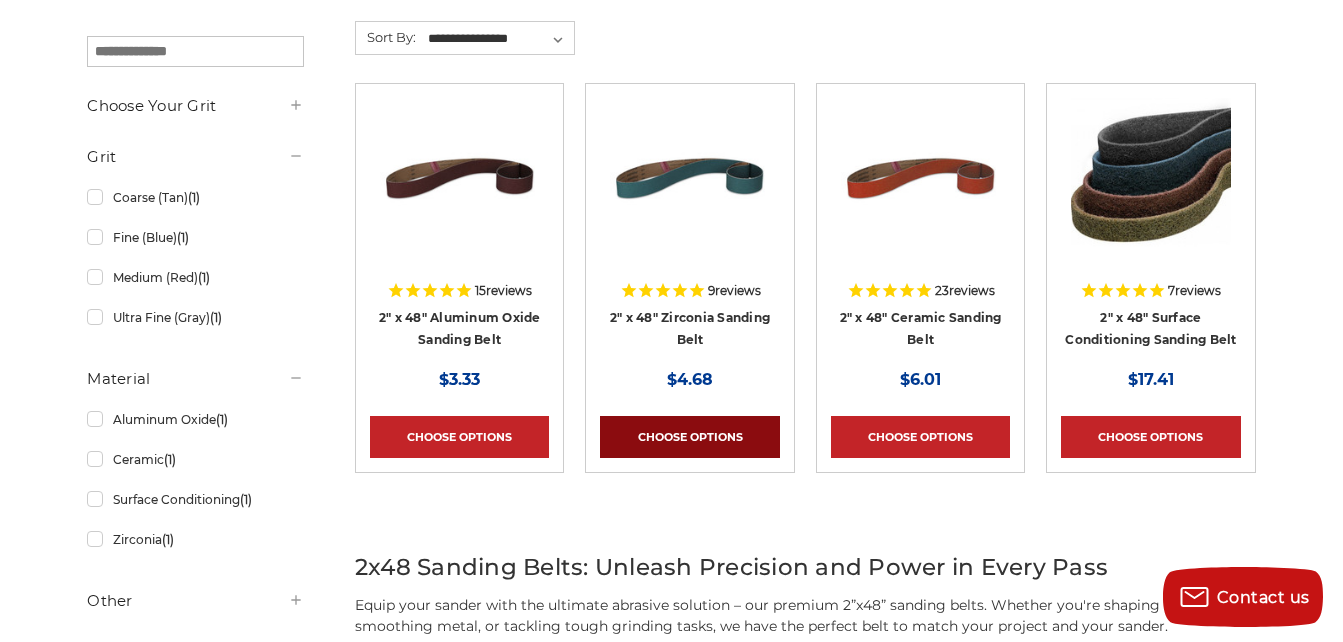 click on "Choose Options" at bounding box center (689, 437) 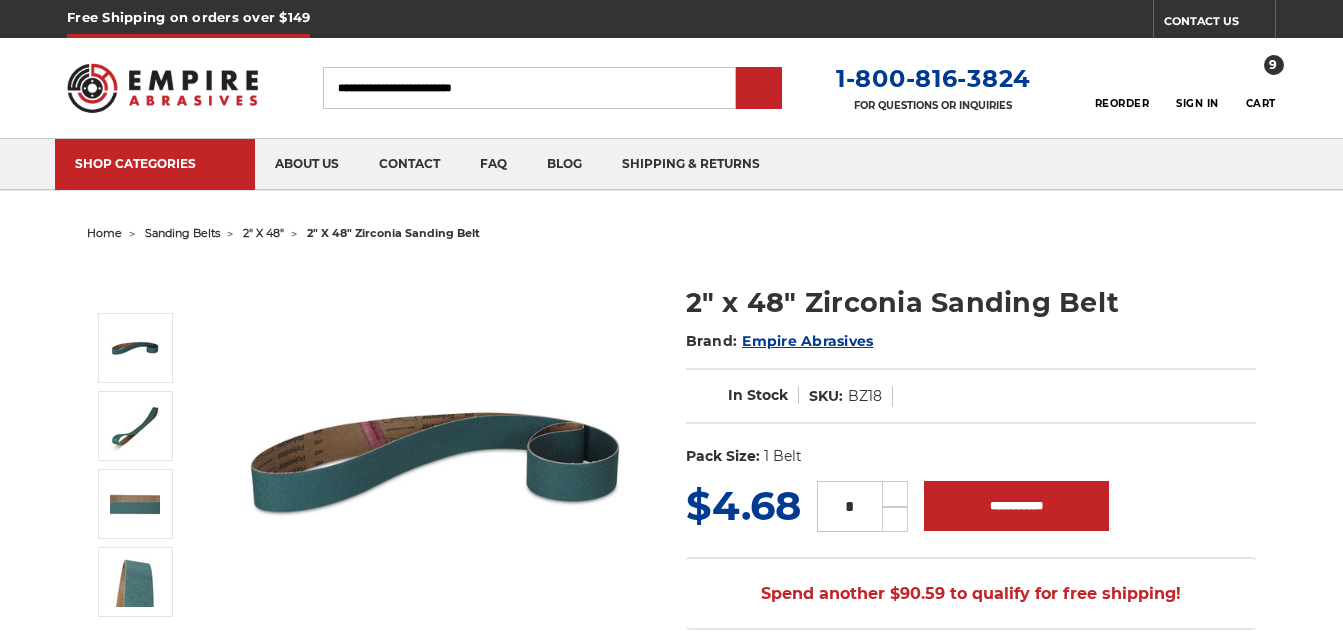 scroll, scrollTop: 0, scrollLeft: 0, axis: both 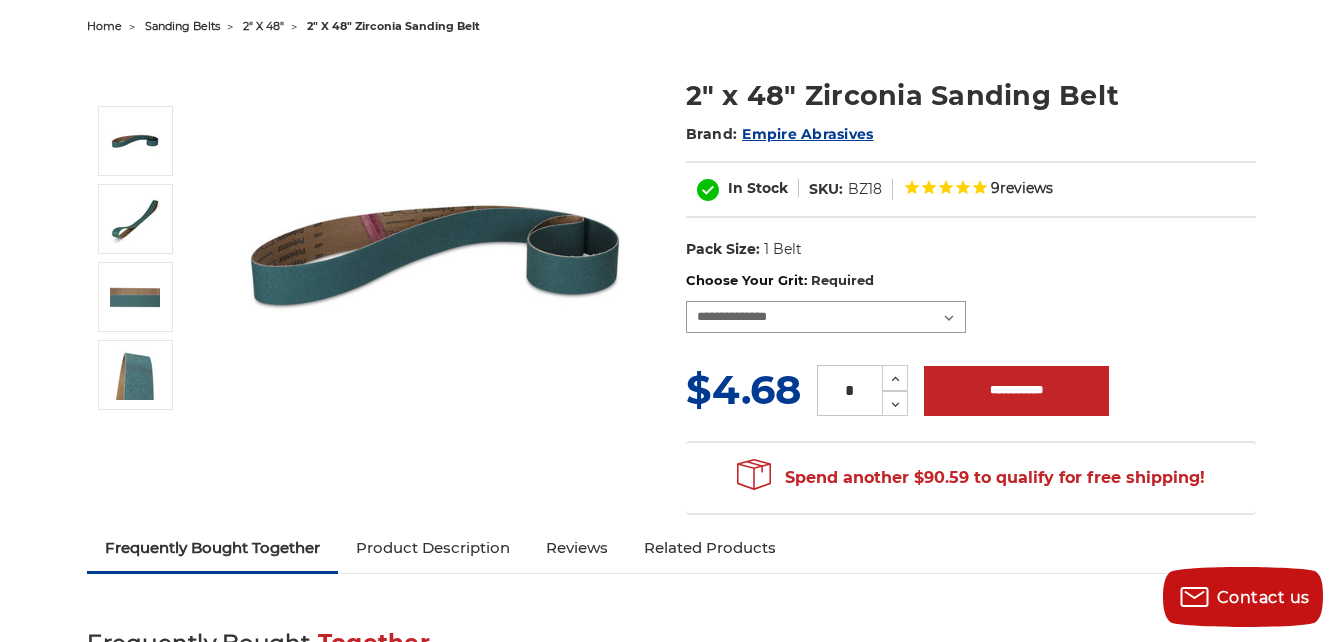 click on "**********" at bounding box center [826, 317] 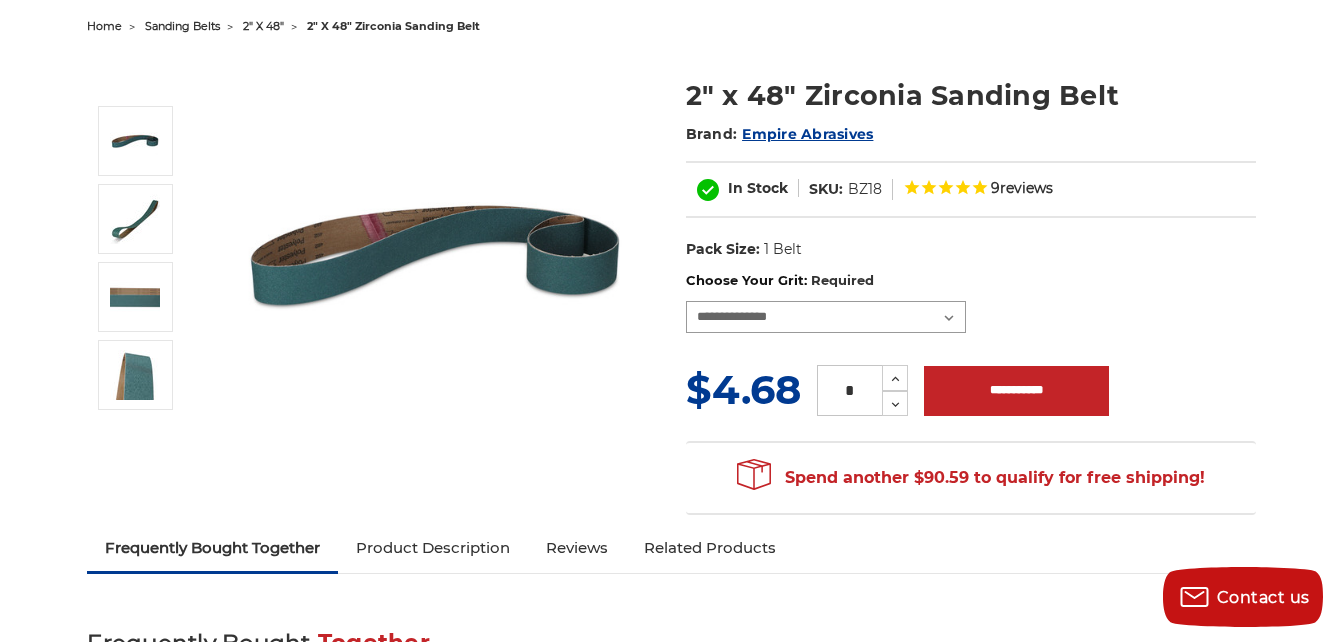 select on "****" 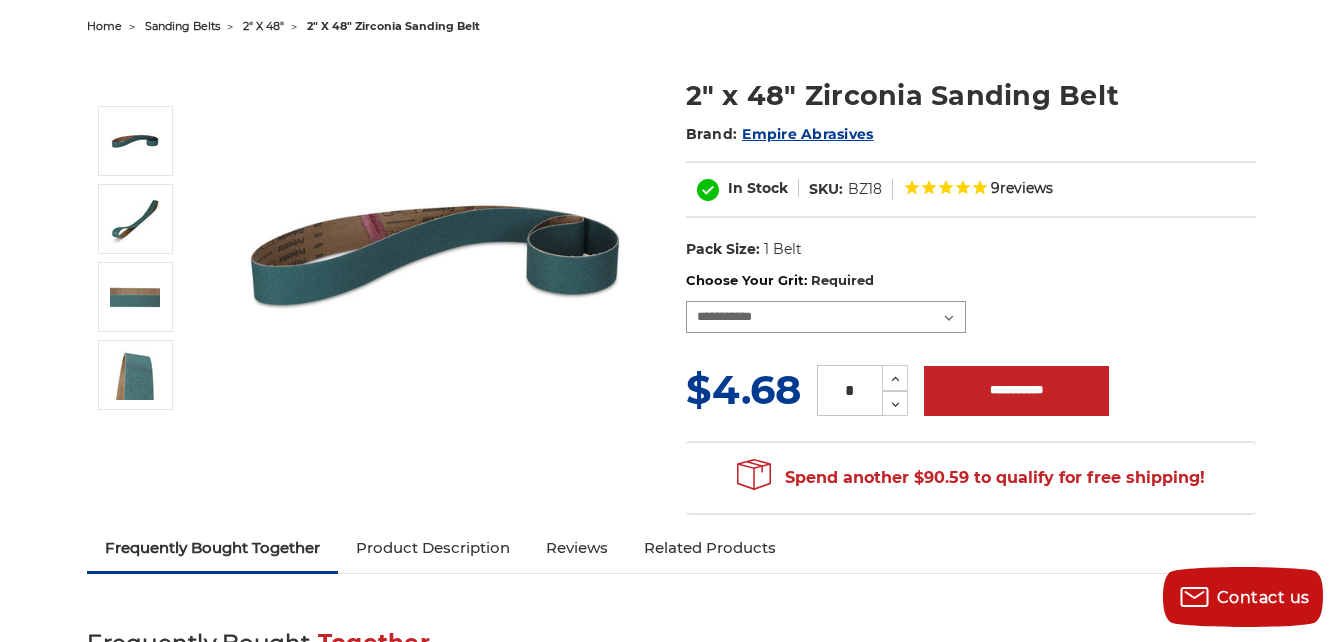 click on "**********" at bounding box center (826, 317) 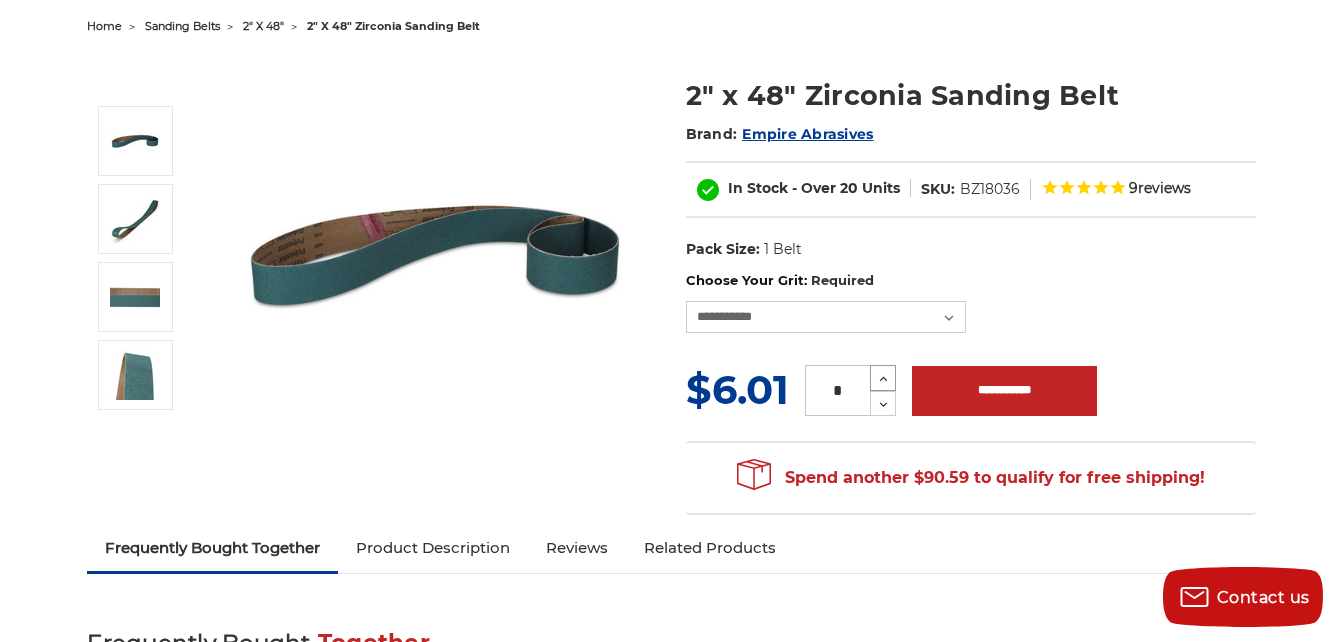 click 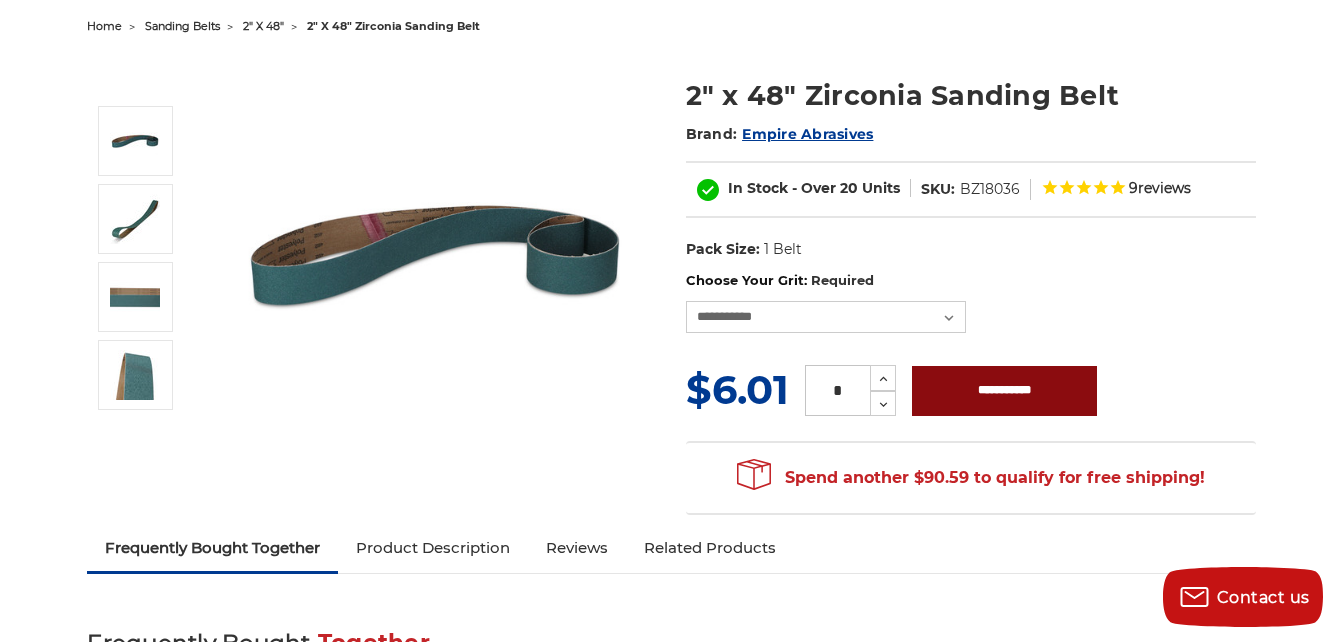 click on "**********" at bounding box center (1004, 391) 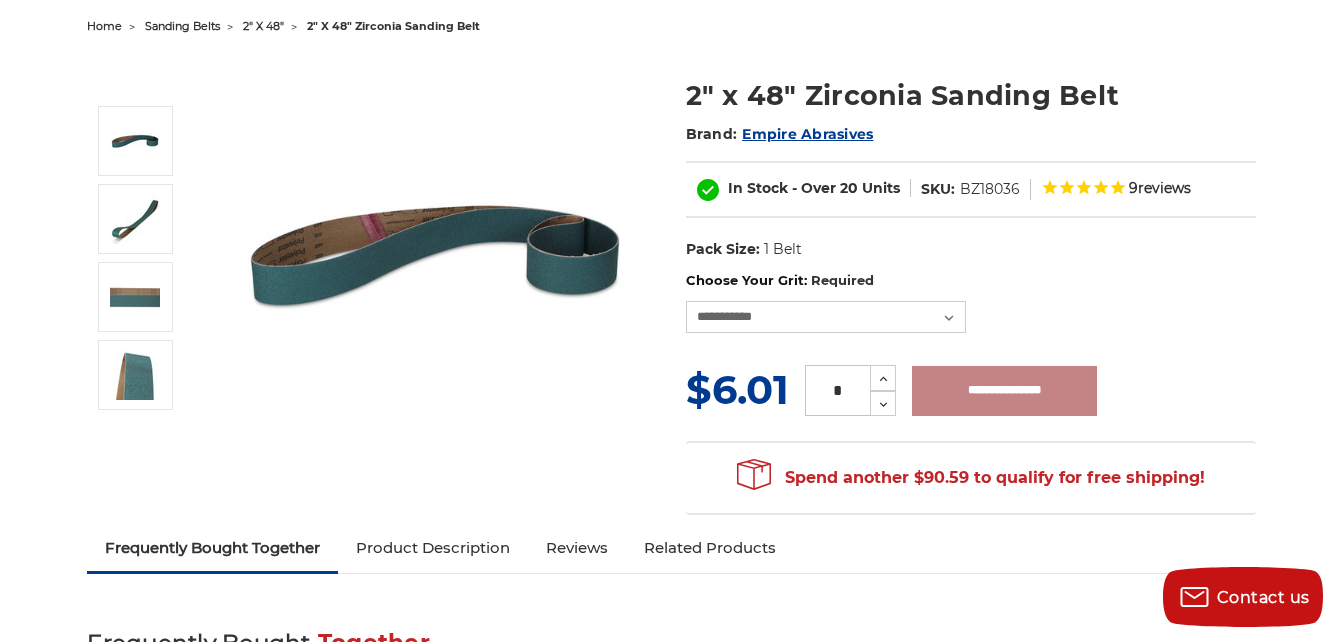 type on "**********" 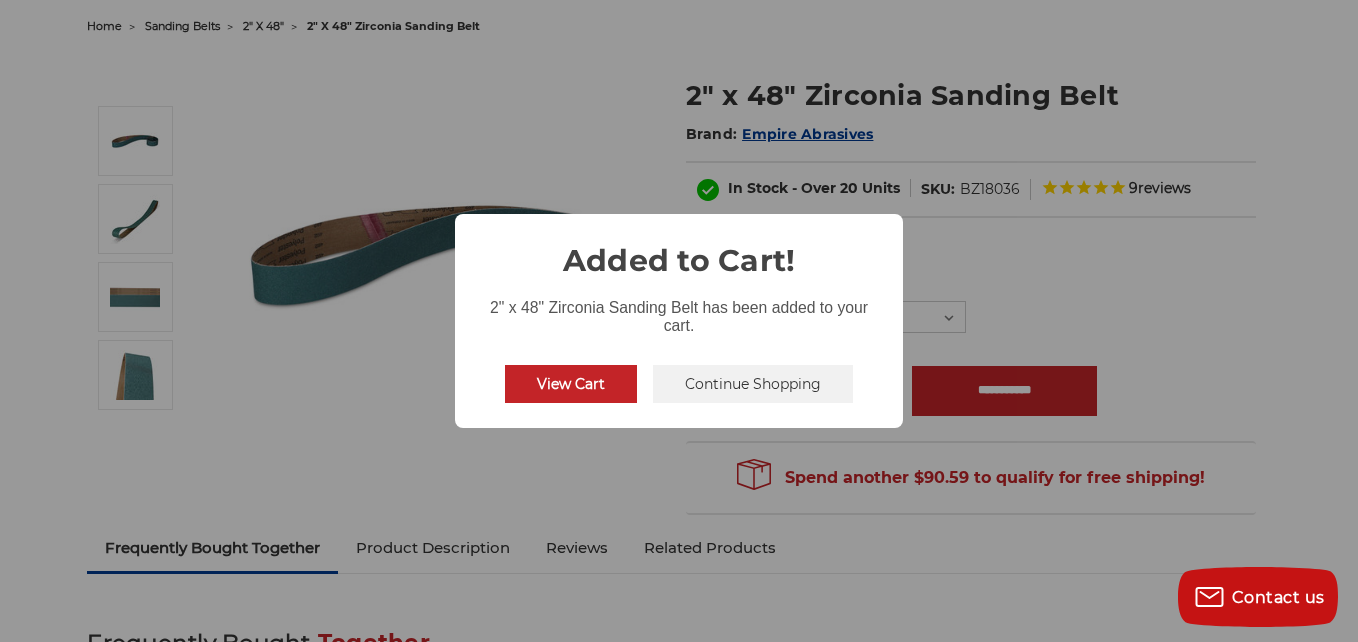 click on "Continue Shopping" at bounding box center (753, 384) 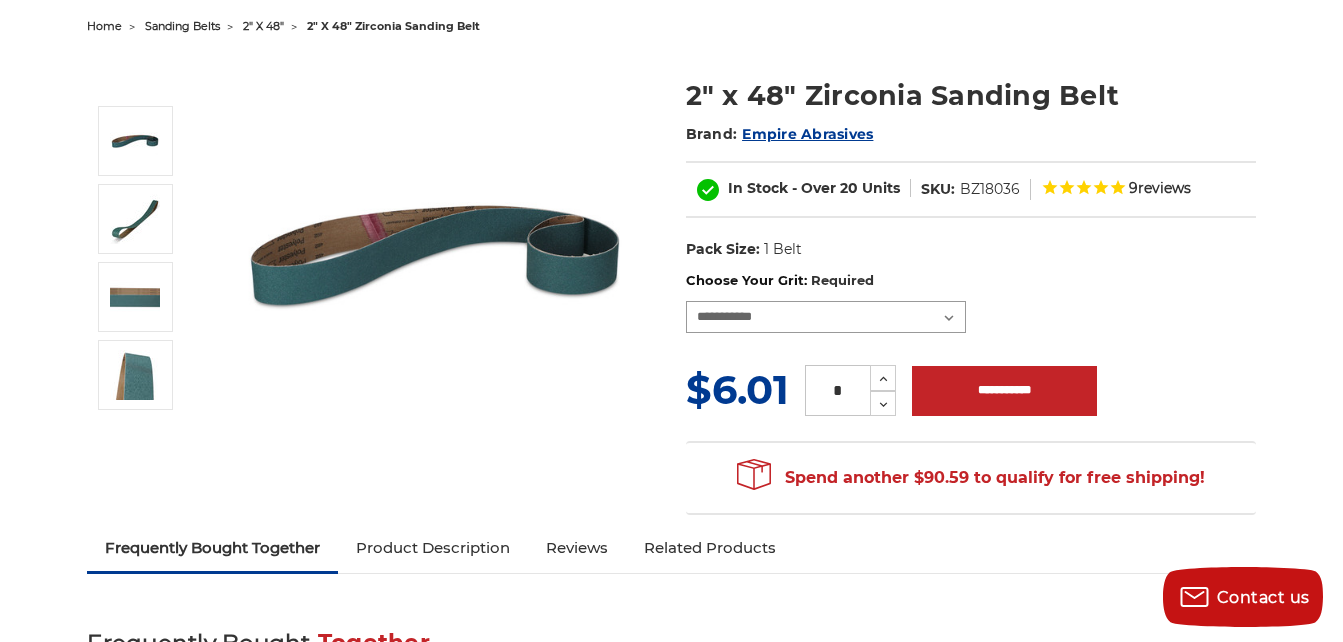 click on "**********" at bounding box center (826, 317) 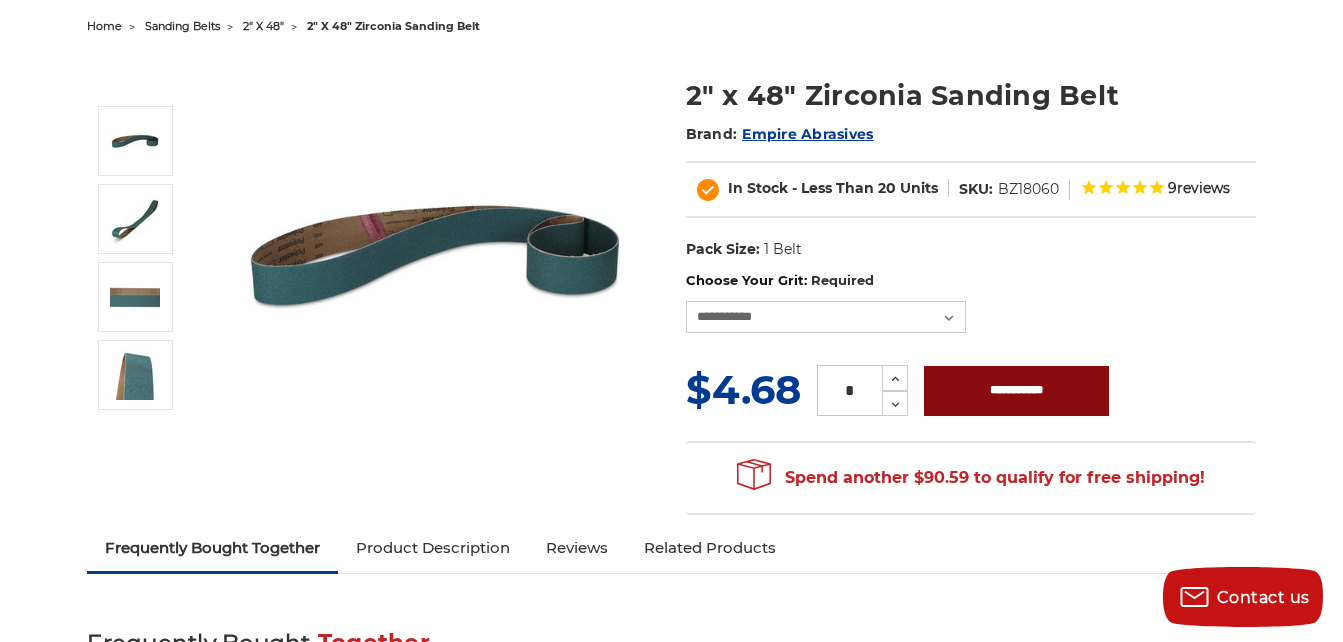 click on "**********" at bounding box center (1016, 391) 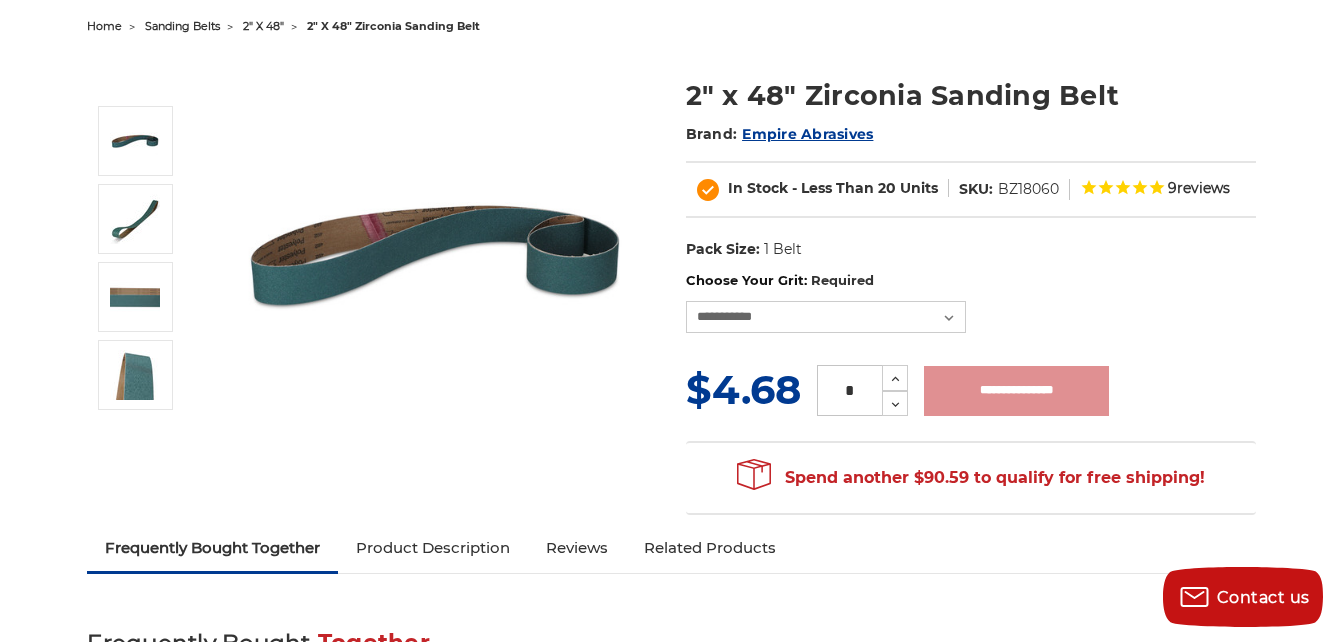 type on "**********" 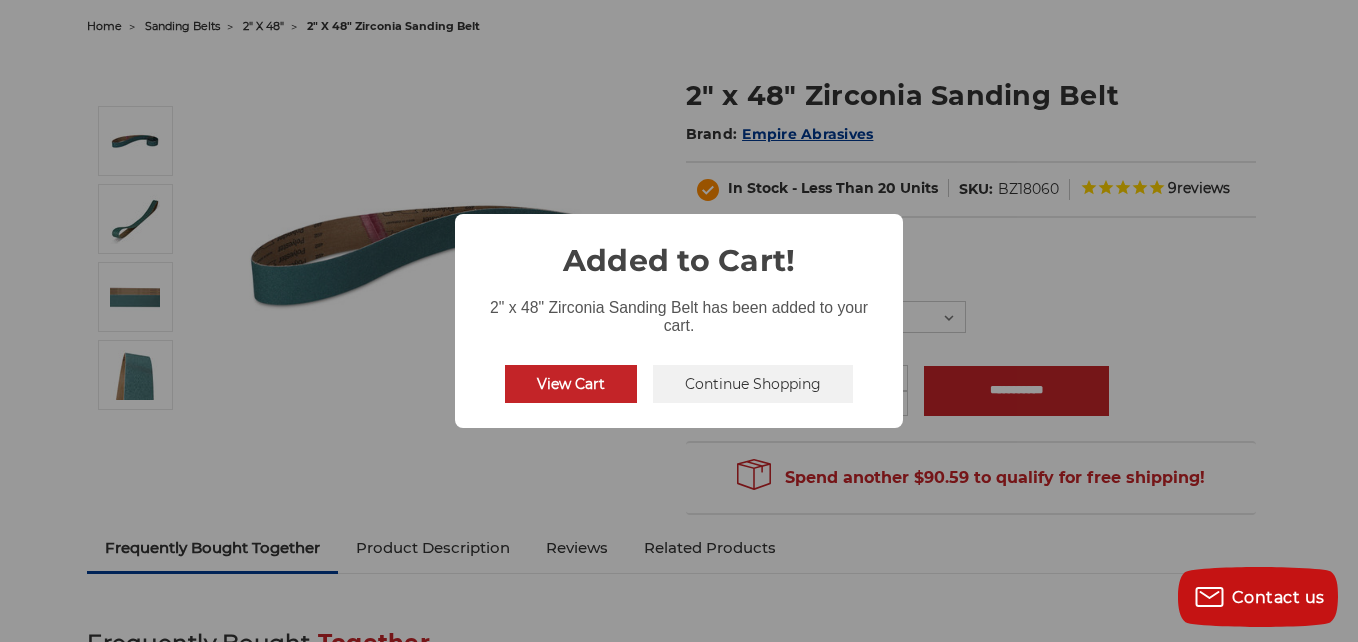 click on "Continue Shopping" at bounding box center [753, 384] 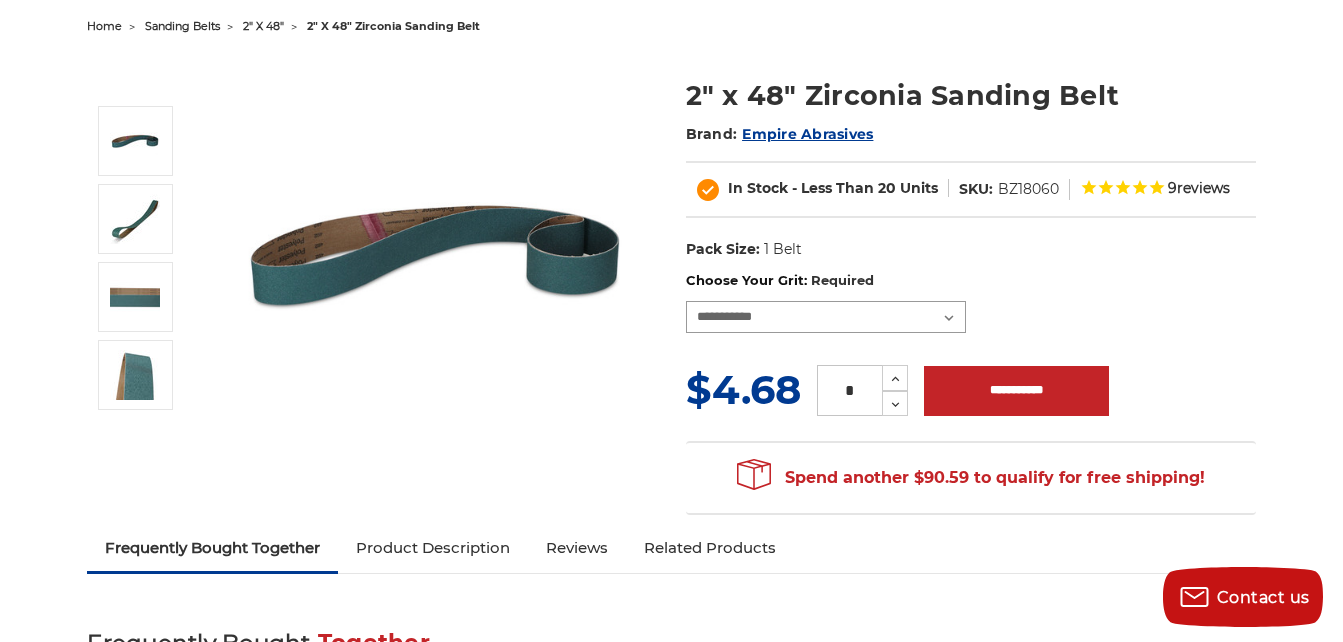 click on "**********" at bounding box center [826, 317] 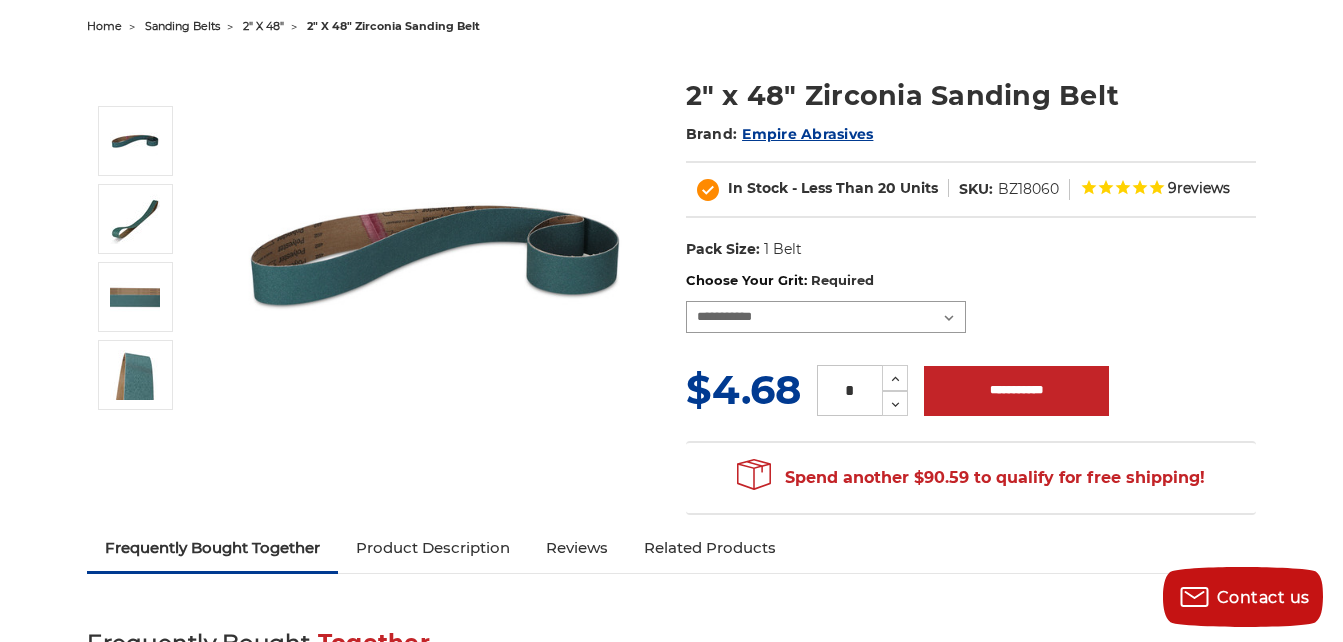select on "****" 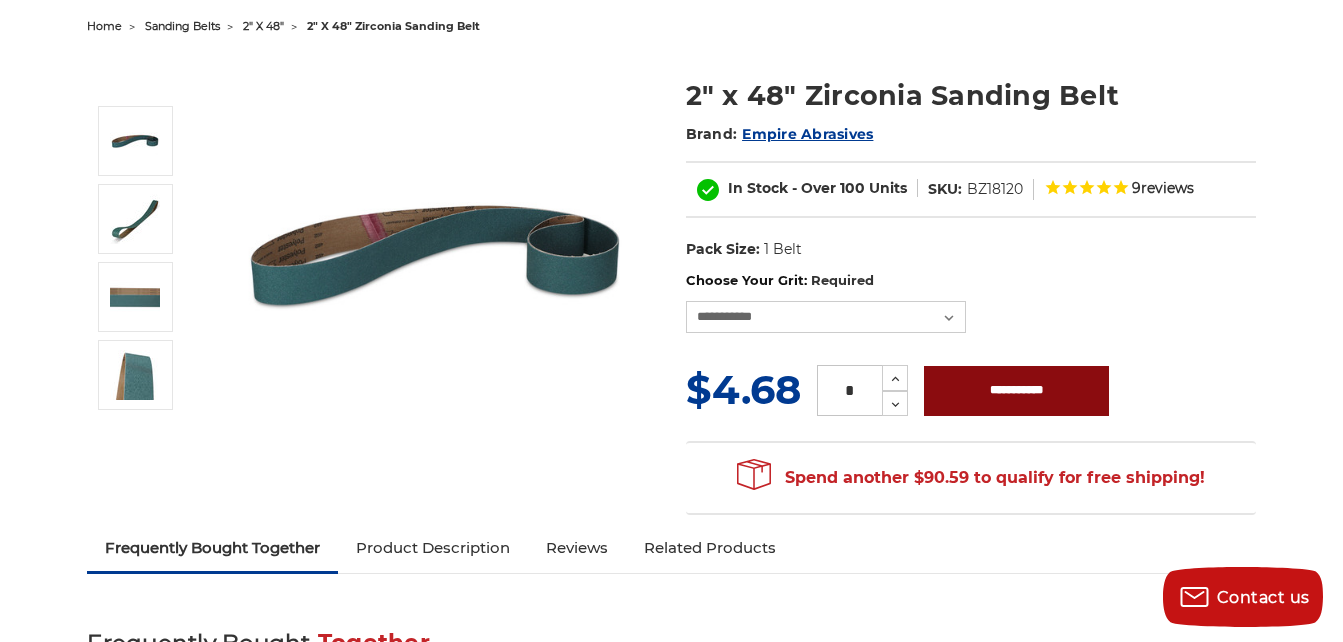 click on "**********" at bounding box center [1016, 391] 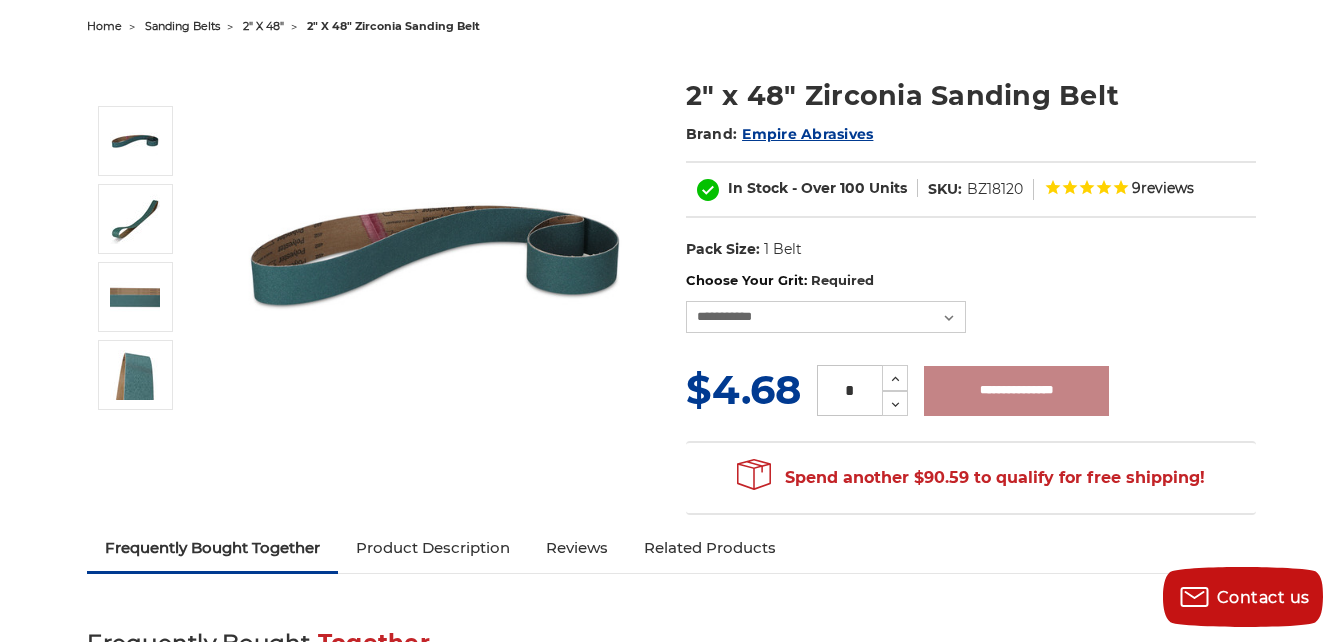 type on "**********" 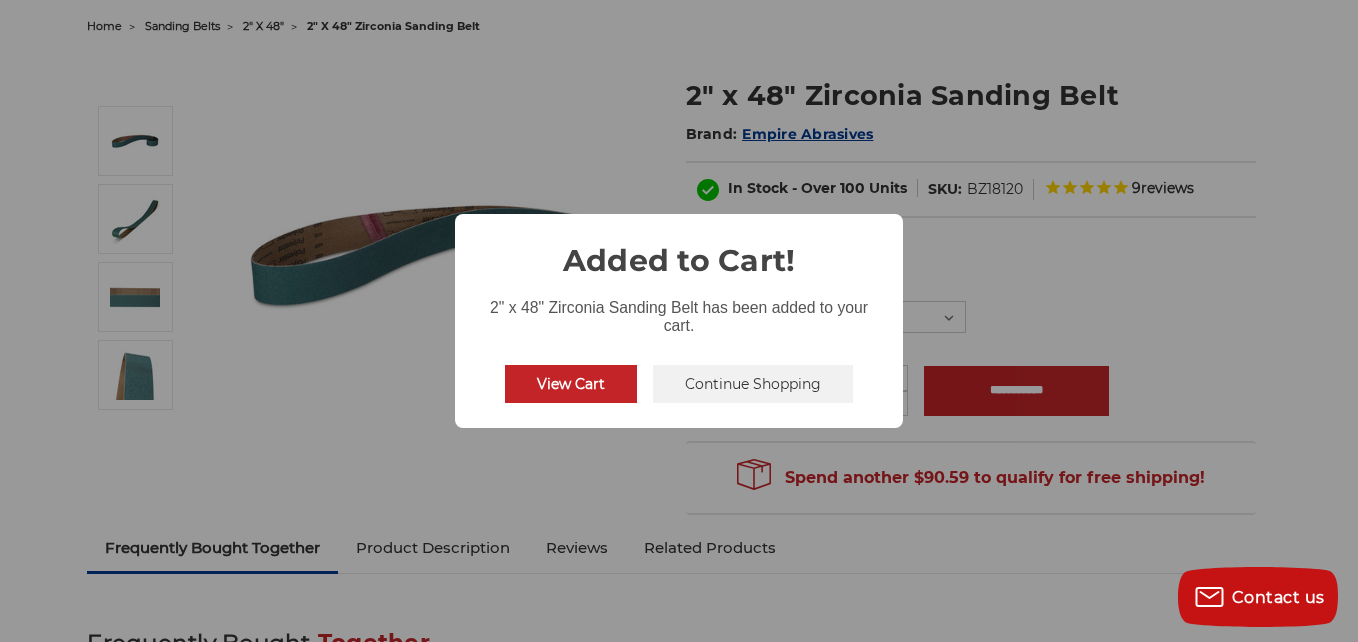 click on "Continue Shopping" at bounding box center [753, 384] 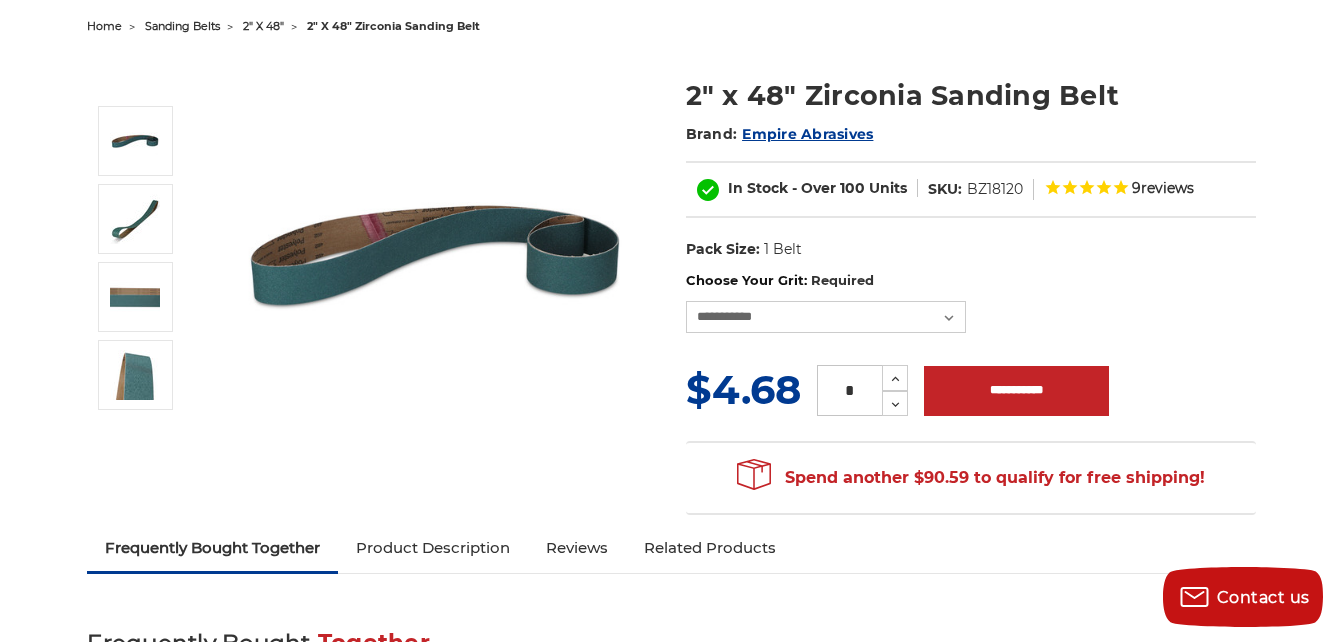 scroll, scrollTop: 0, scrollLeft: 0, axis: both 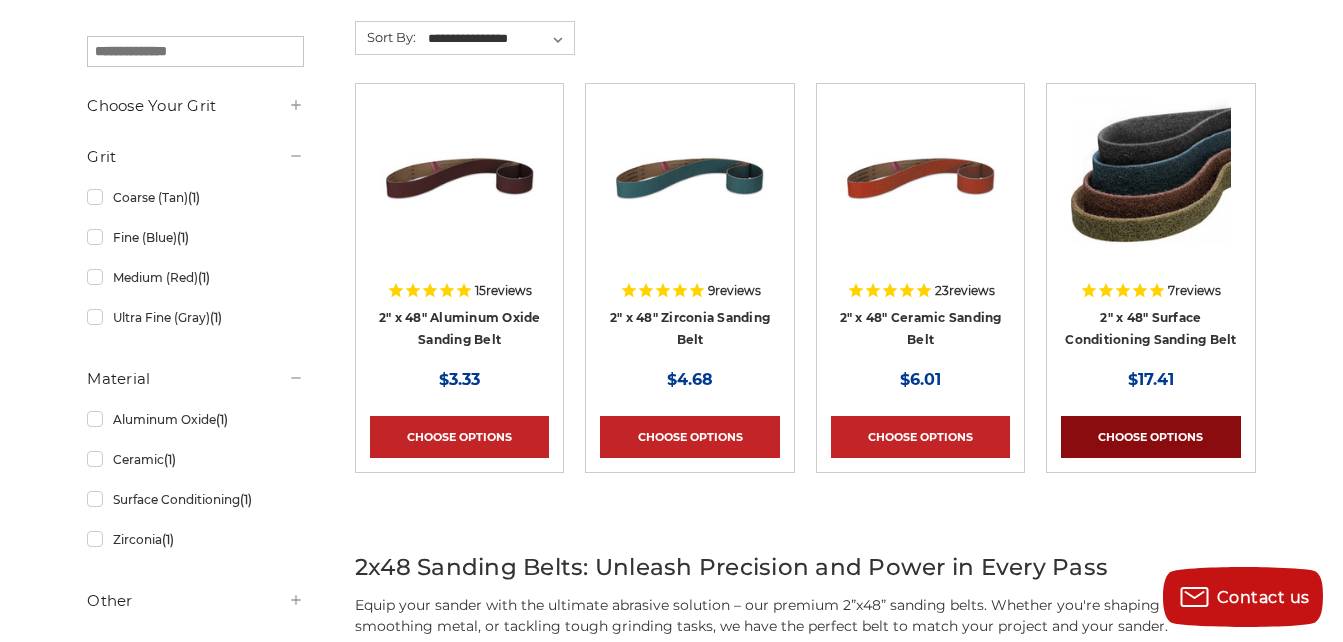 click on "Choose Options" at bounding box center (1150, 437) 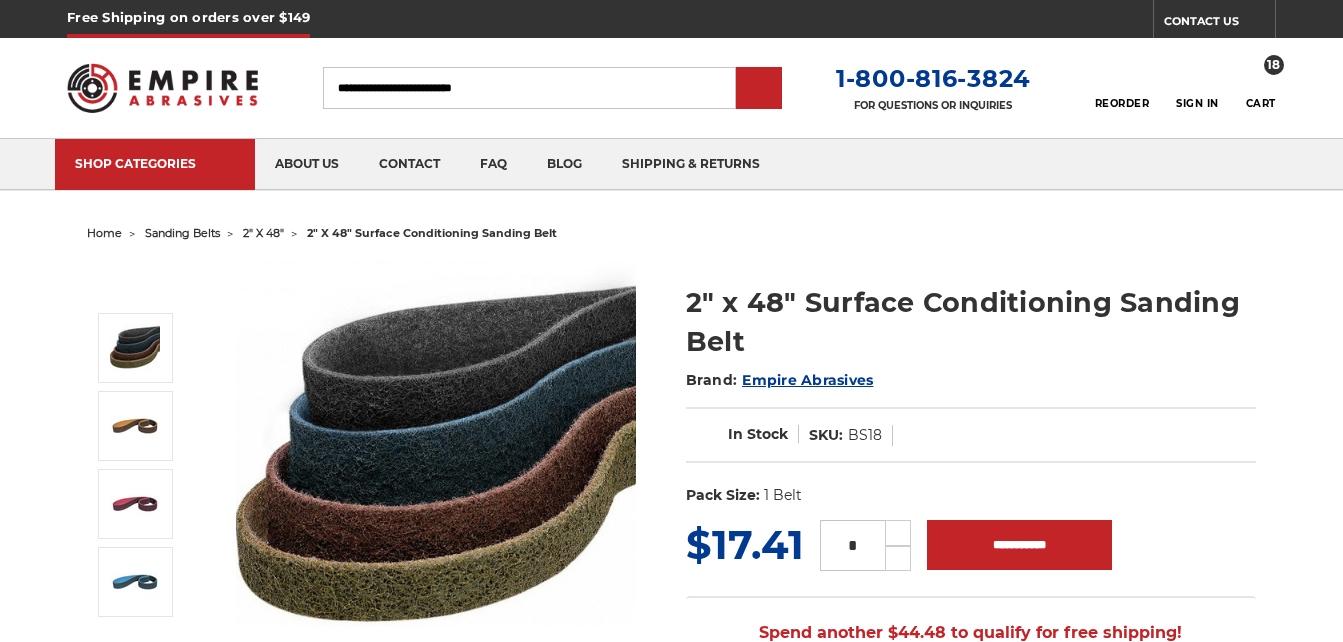 scroll, scrollTop: 0, scrollLeft: 0, axis: both 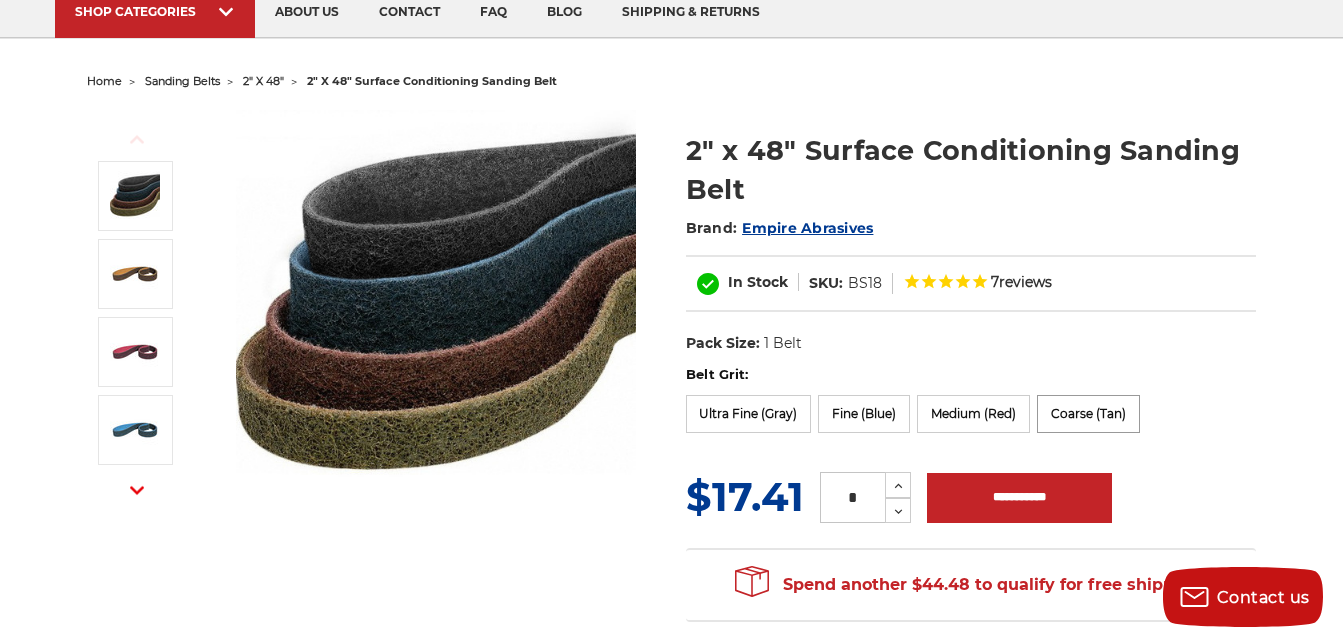 click on "Coarse (Tan)" at bounding box center [1088, 414] 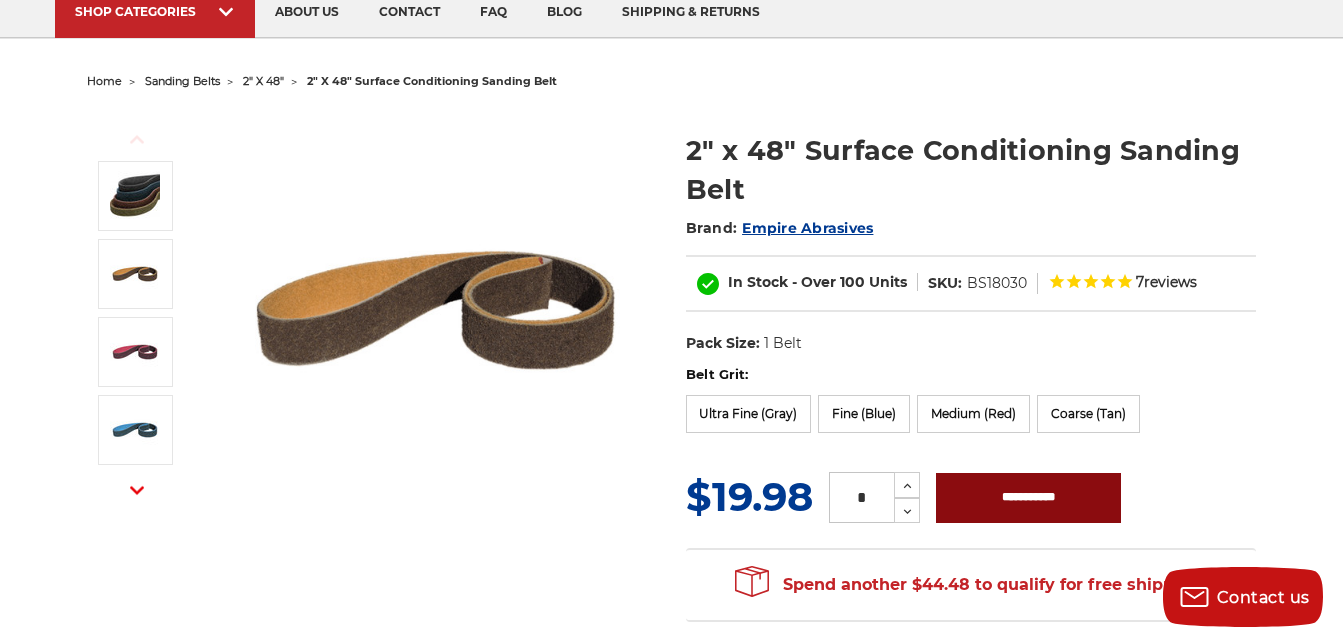 click on "**********" at bounding box center [1028, 498] 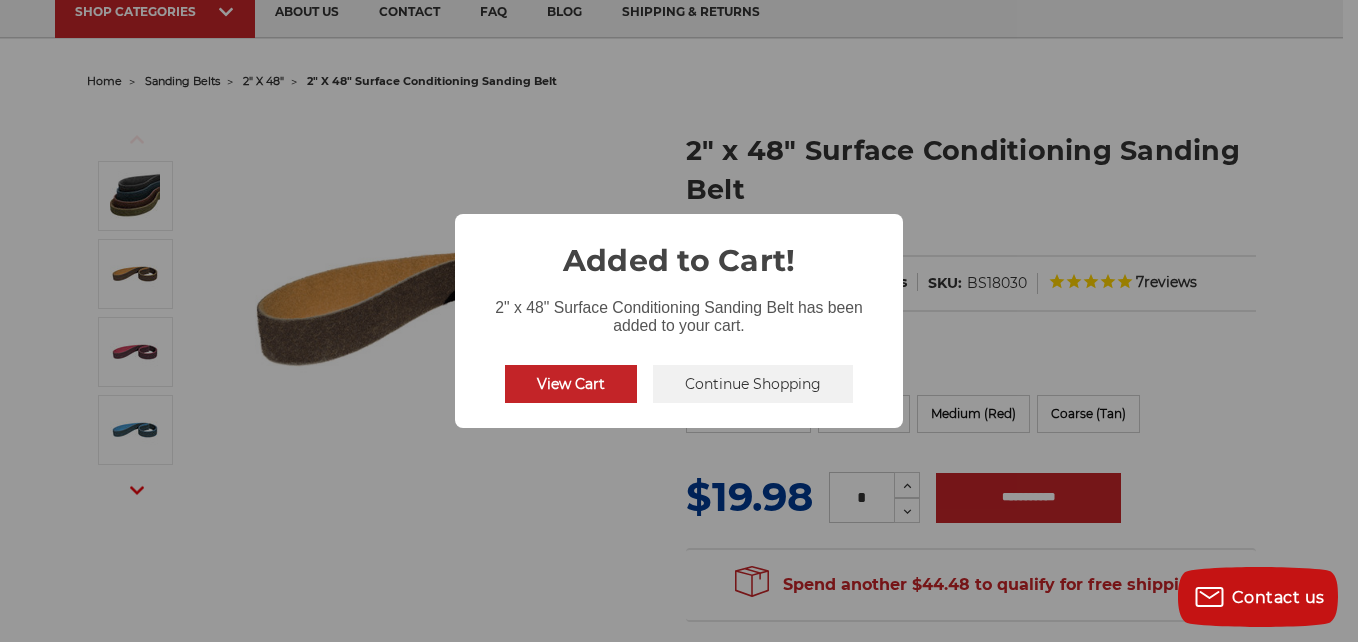 click on "Continue Shopping" at bounding box center [753, 384] 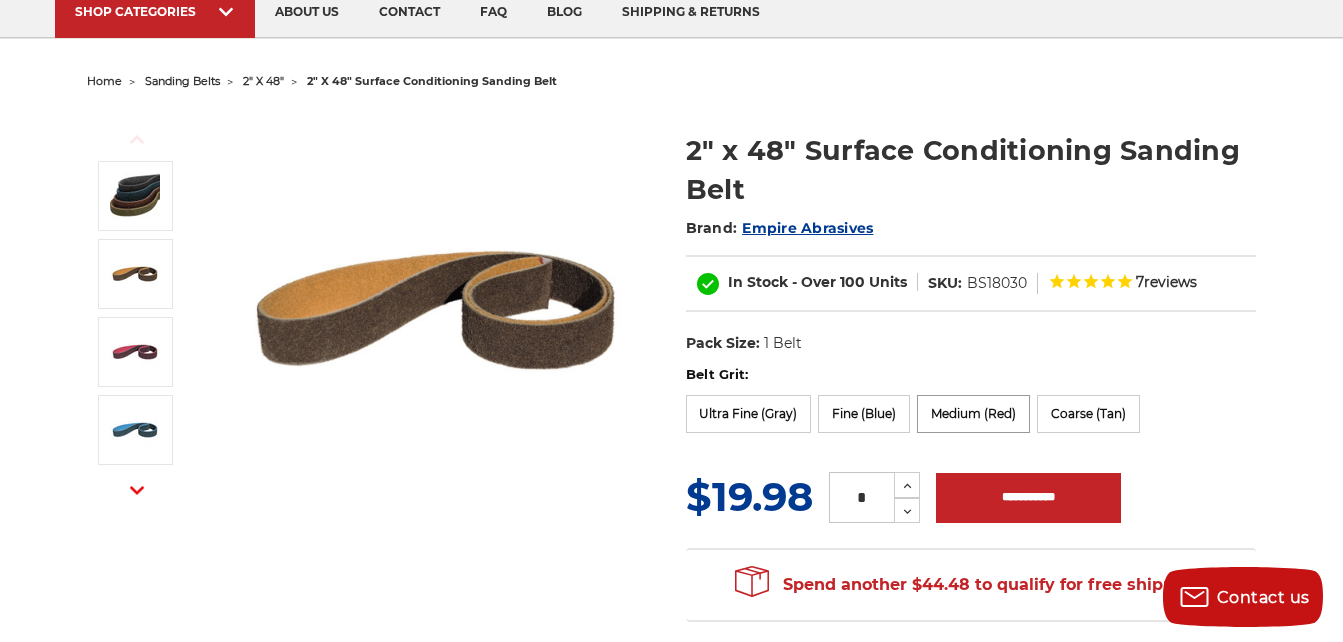 click on "Medium (Red)" at bounding box center (973, 414) 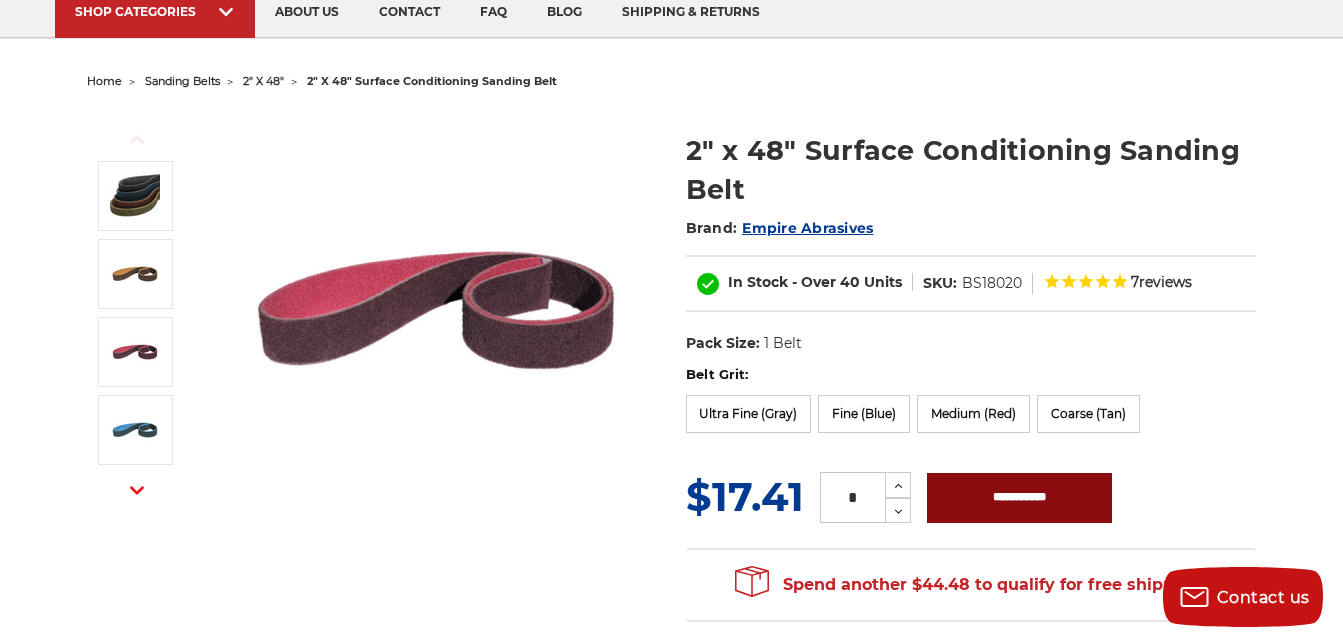click on "**********" at bounding box center (1019, 498) 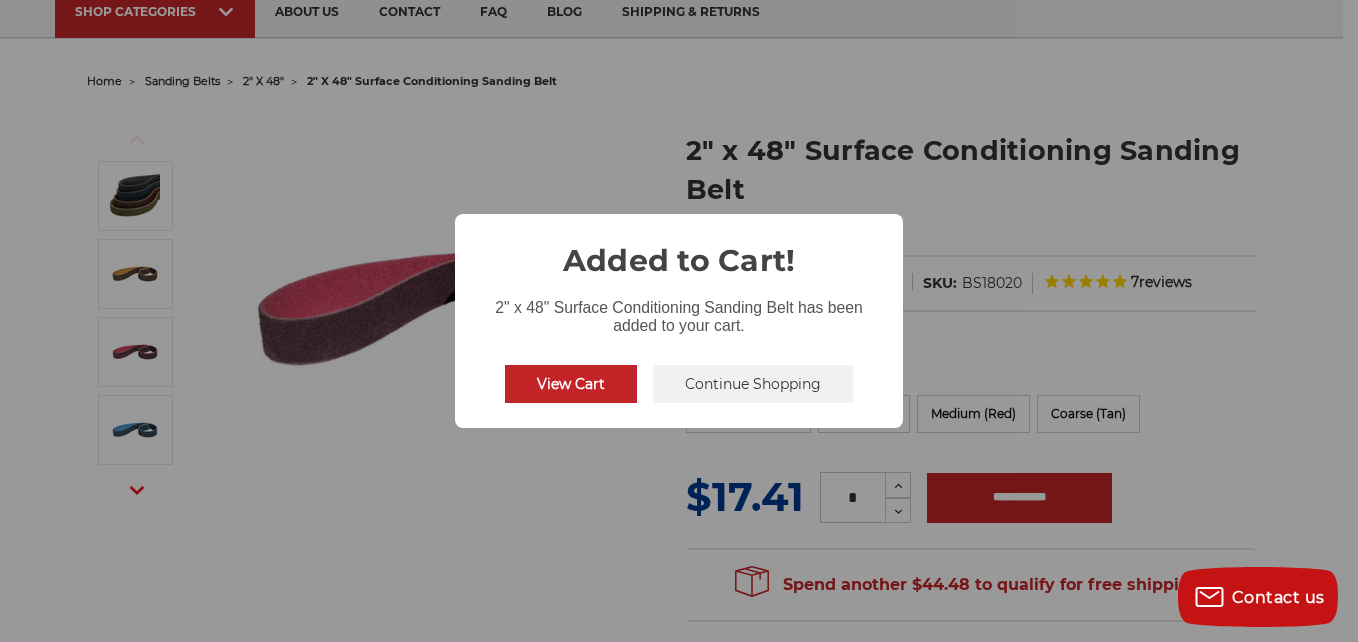 click on "Continue Shopping" at bounding box center (753, 384) 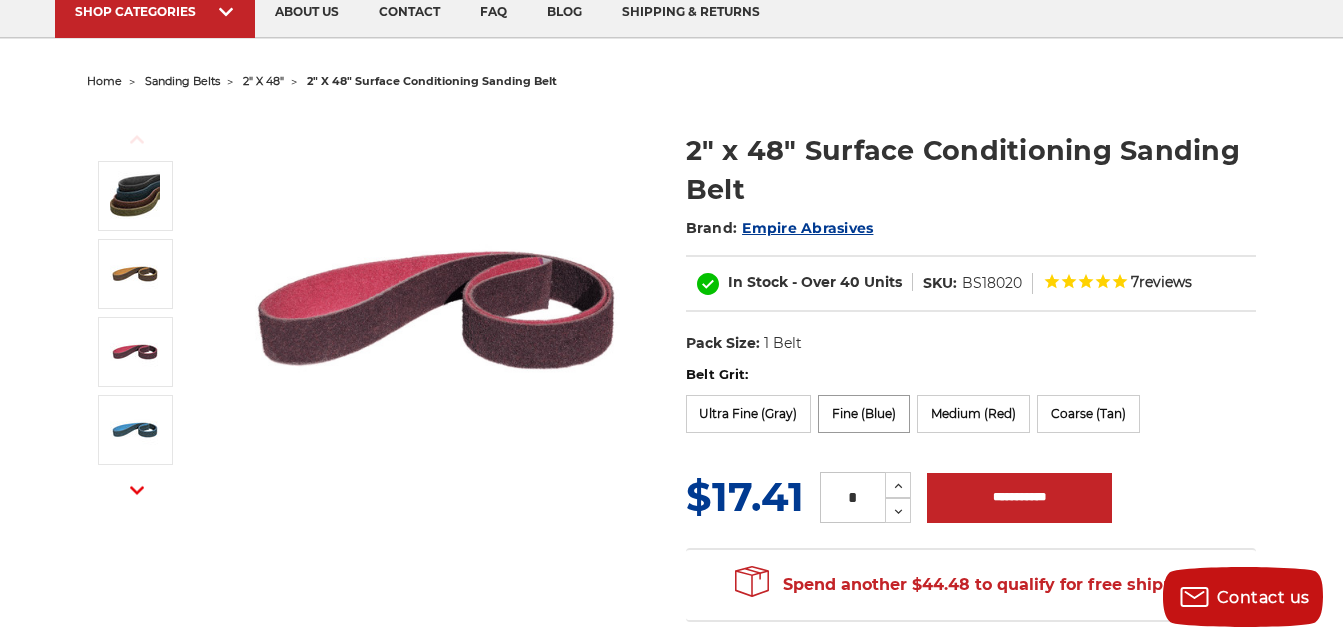 click on "Fine (Blue)" at bounding box center (864, 414) 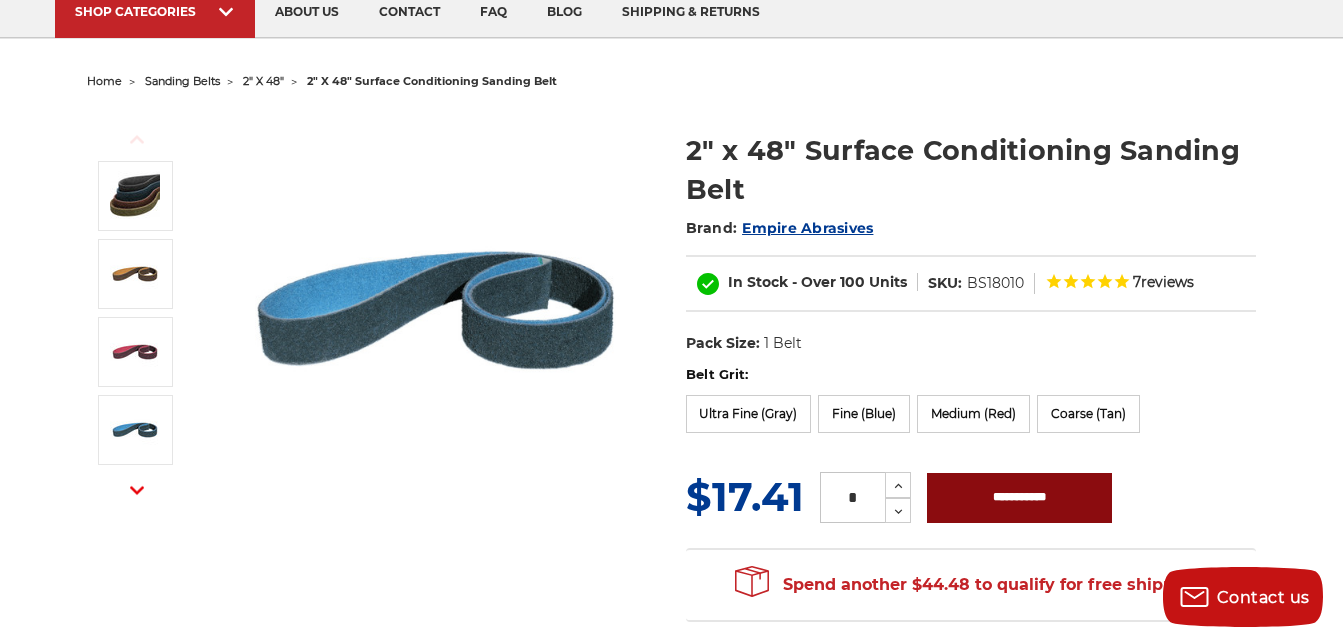 click on "**********" at bounding box center (1019, 498) 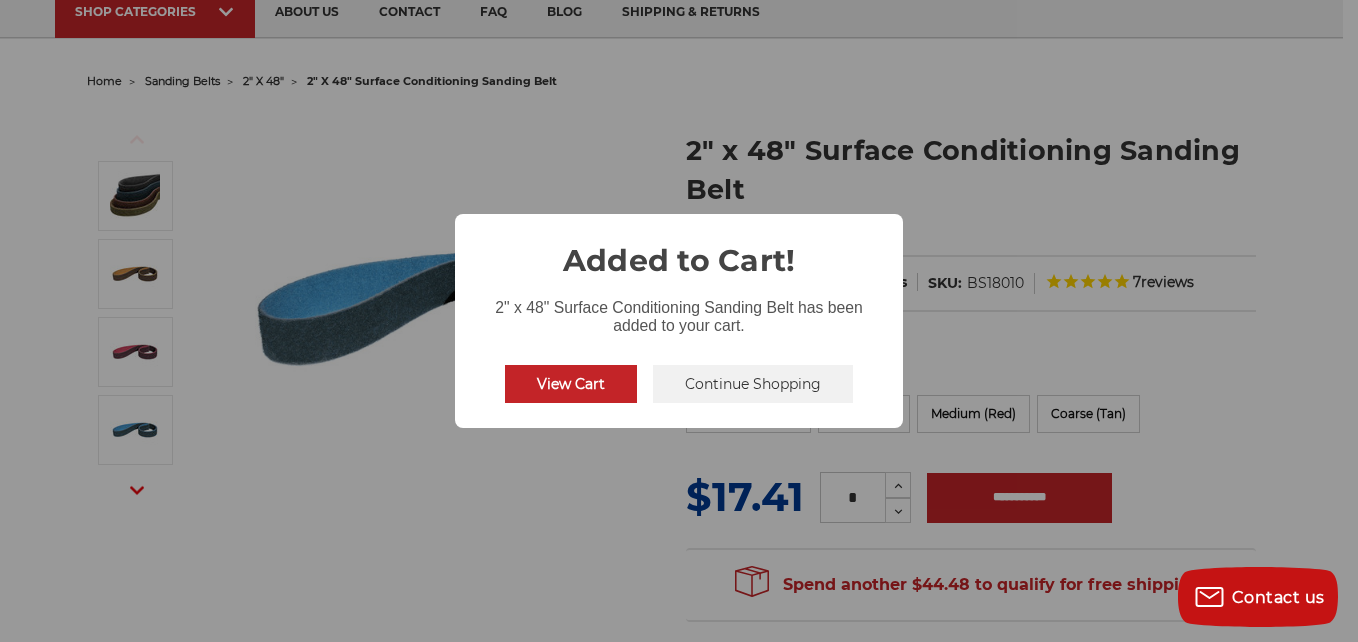 click on "Continue Shopping" at bounding box center (753, 384) 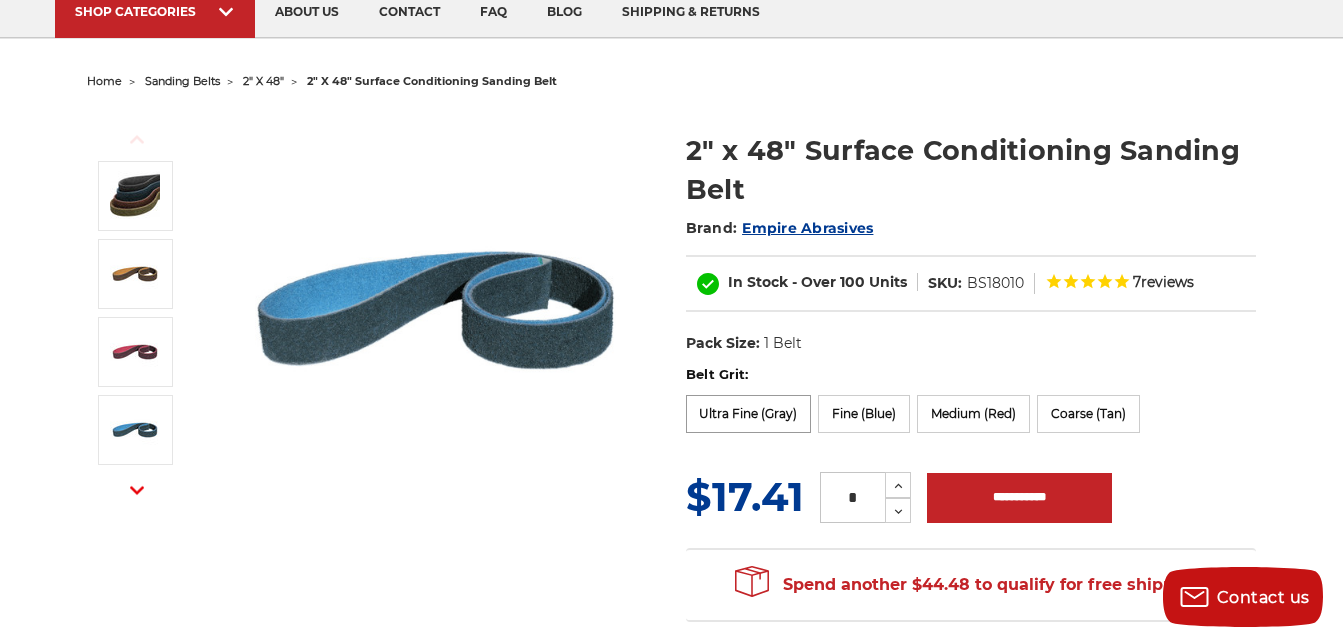 click on "Ultra Fine (Gray)" at bounding box center [749, 414] 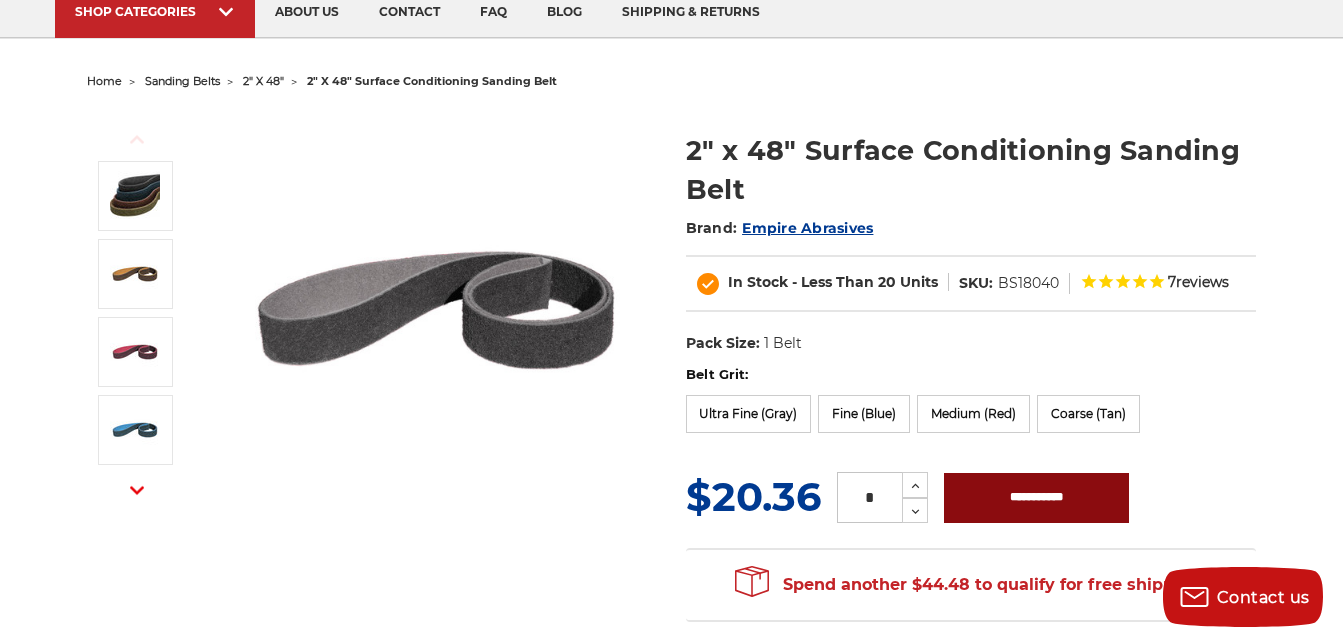 click on "**********" at bounding box center (1036, 498) 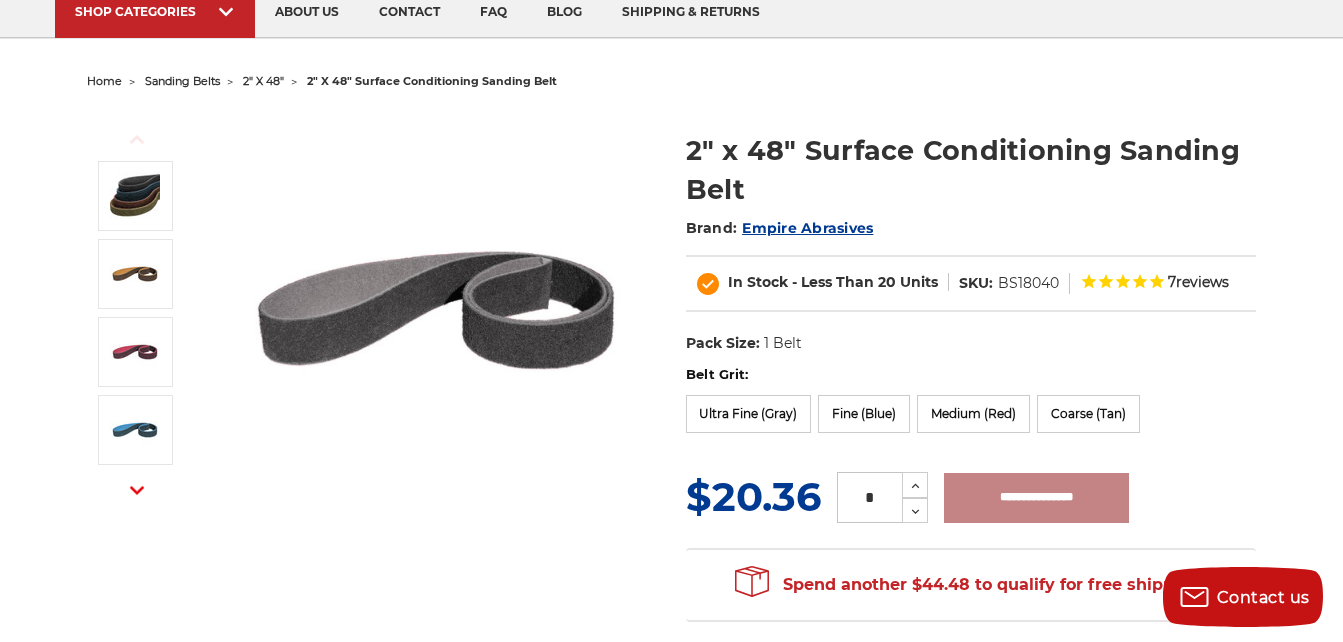 type on "**********" 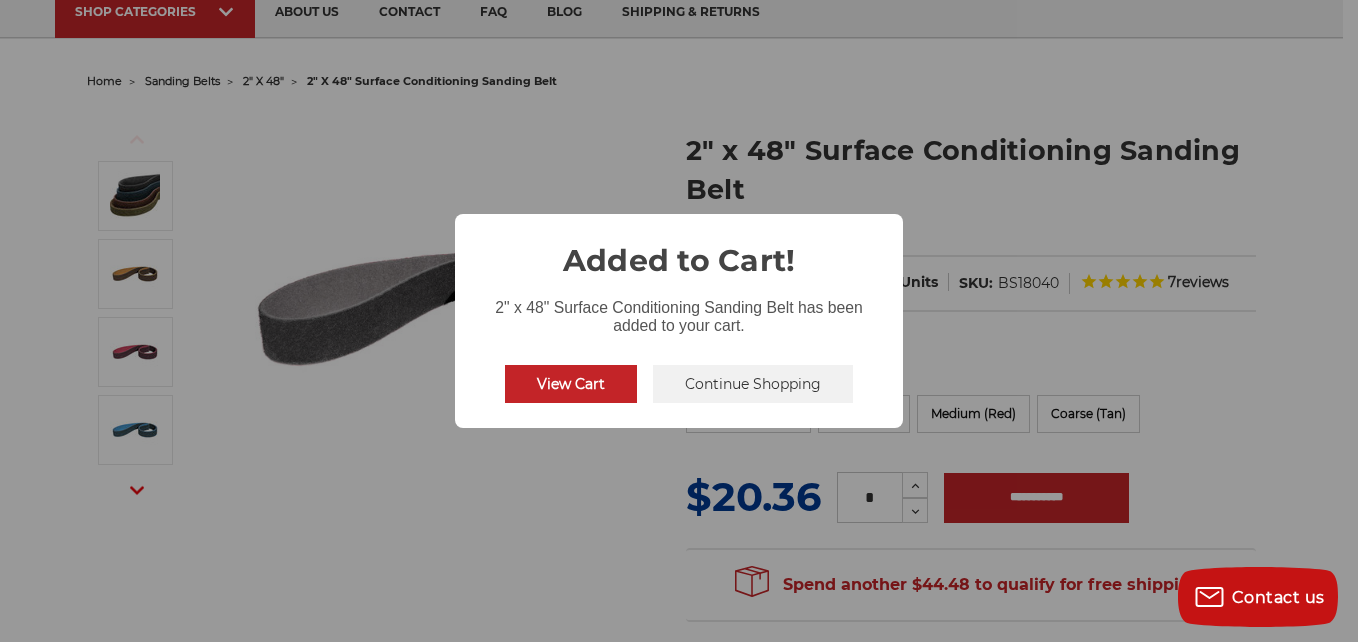 click on "Continue Shopping" at bounding box center (753, 384) 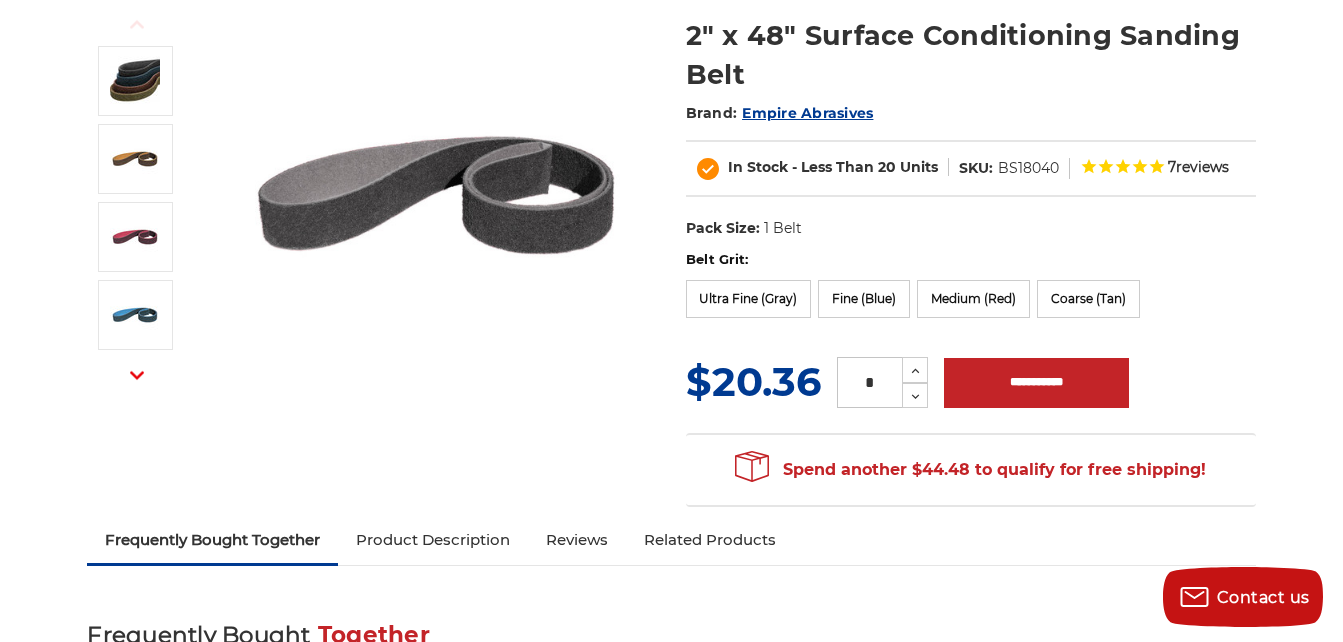 scroll, scrollTop: 0, scrollLeft: 0, axis: both 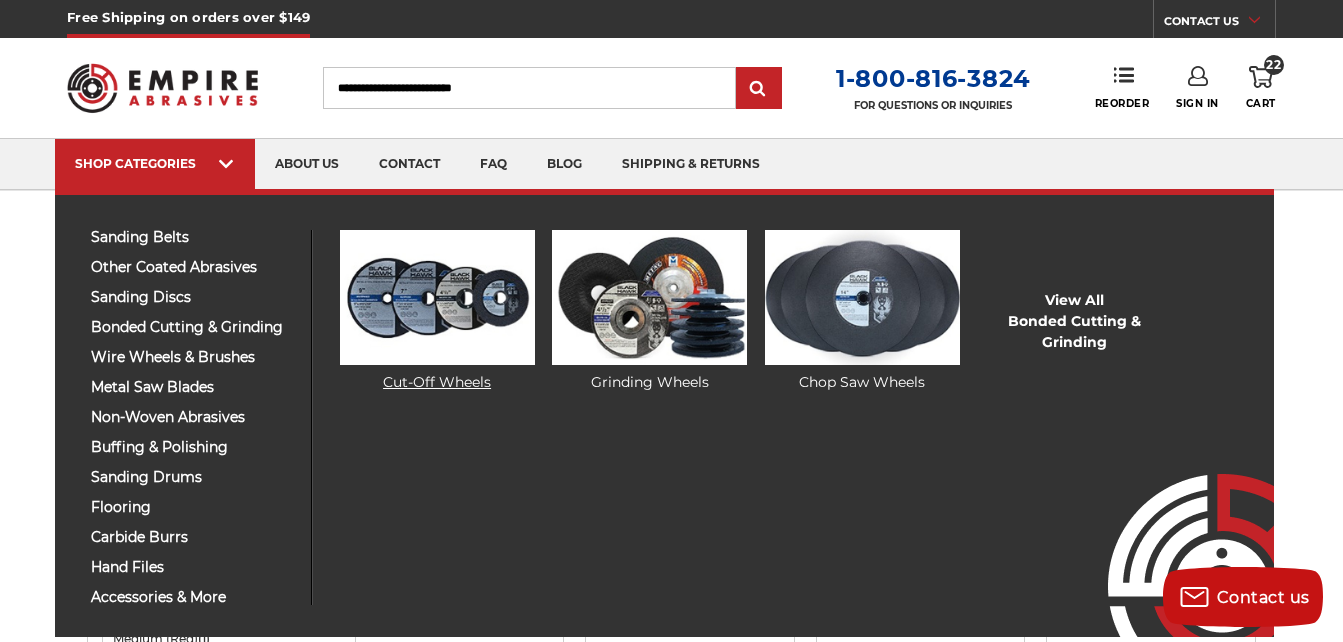 click at bounding box center [437, 297] 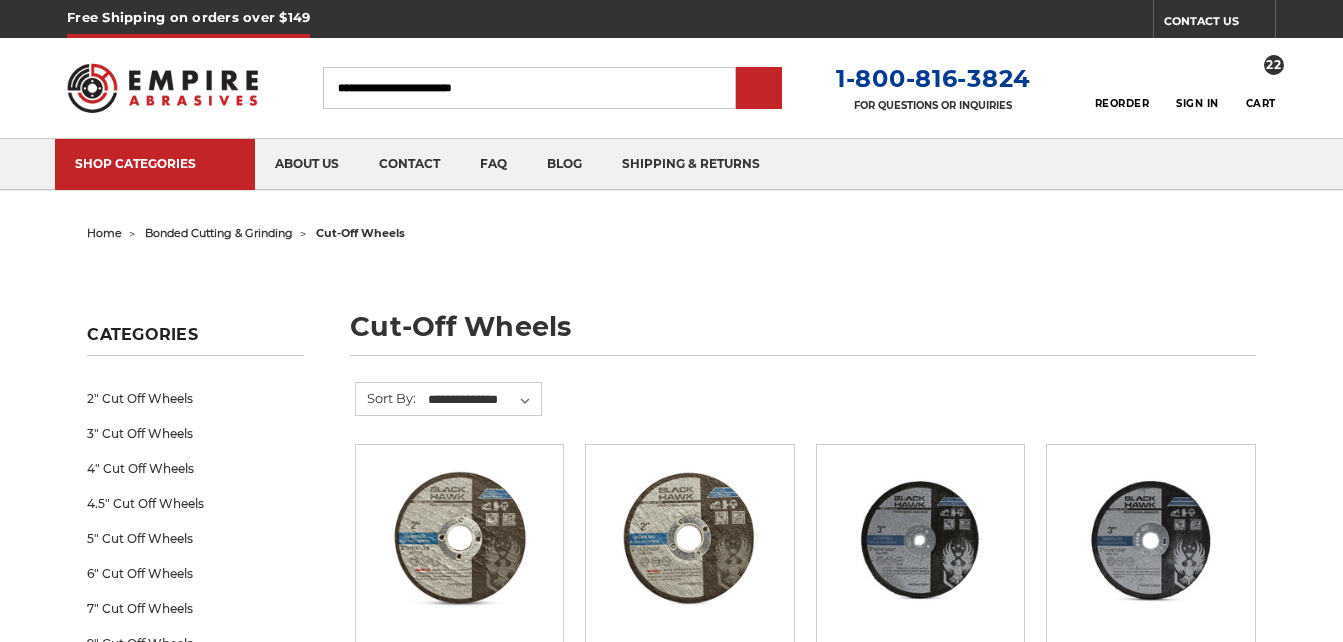 scroll, scrollTop: 0, scrollLeft: 0, axis: both 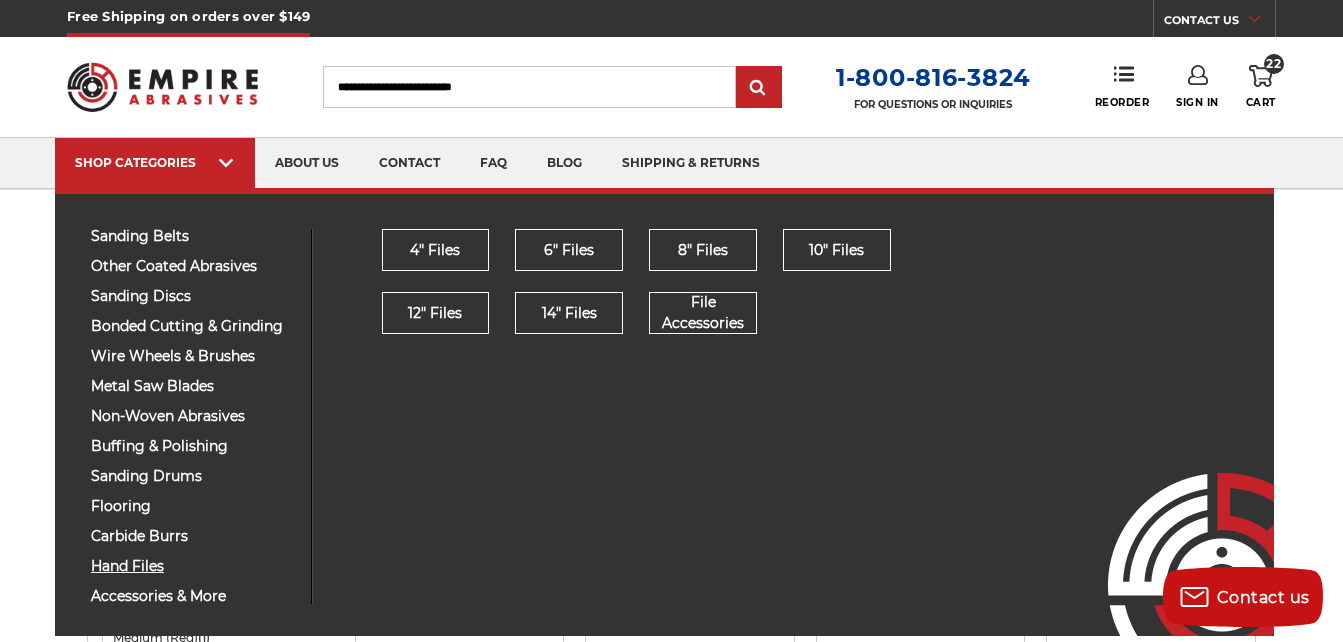 click on "hand files" at bounding box center [193, 566] 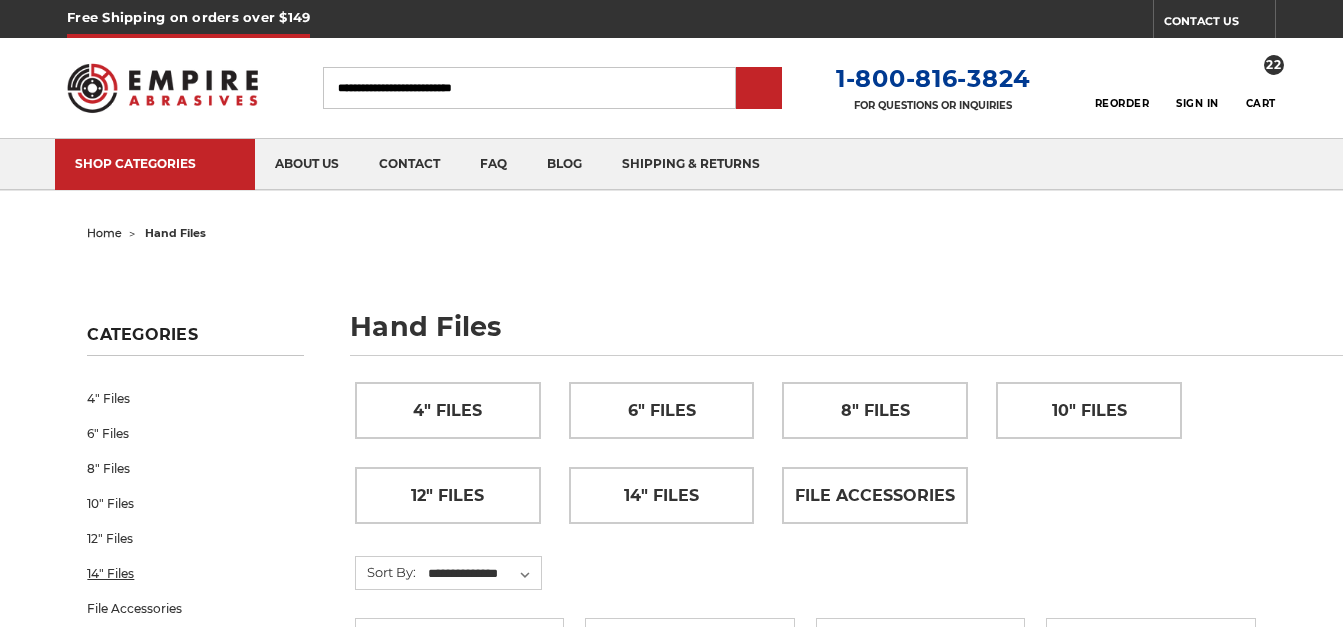 scroll, scrollTop: 0, scrollLeft: 0, axis: both 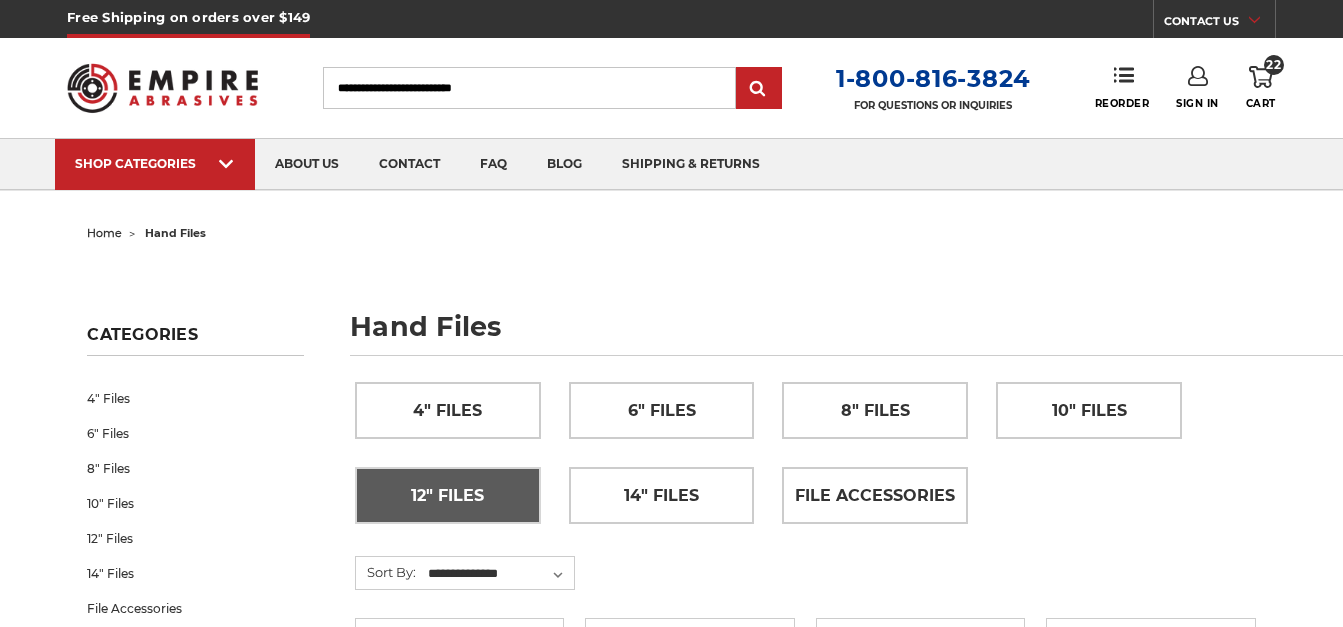 click on "12" Files" at bounding box center [447, 496] 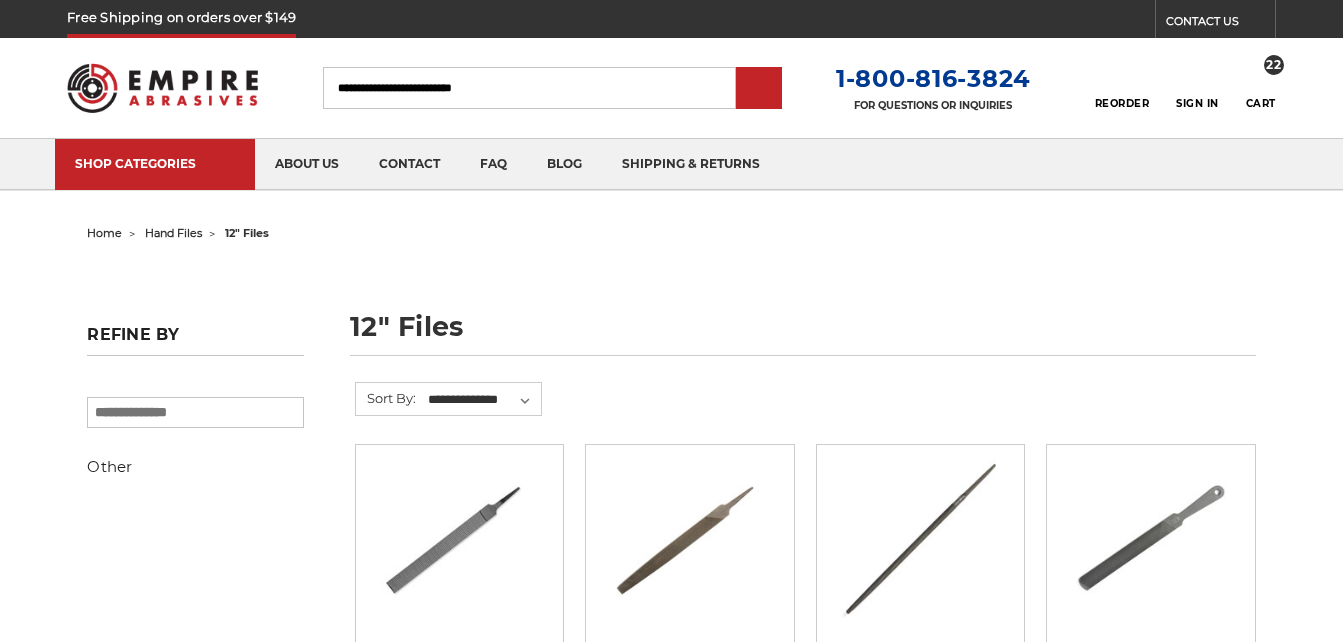 scroll, scrollTop: 0, scrollLeft: 0, axis: both 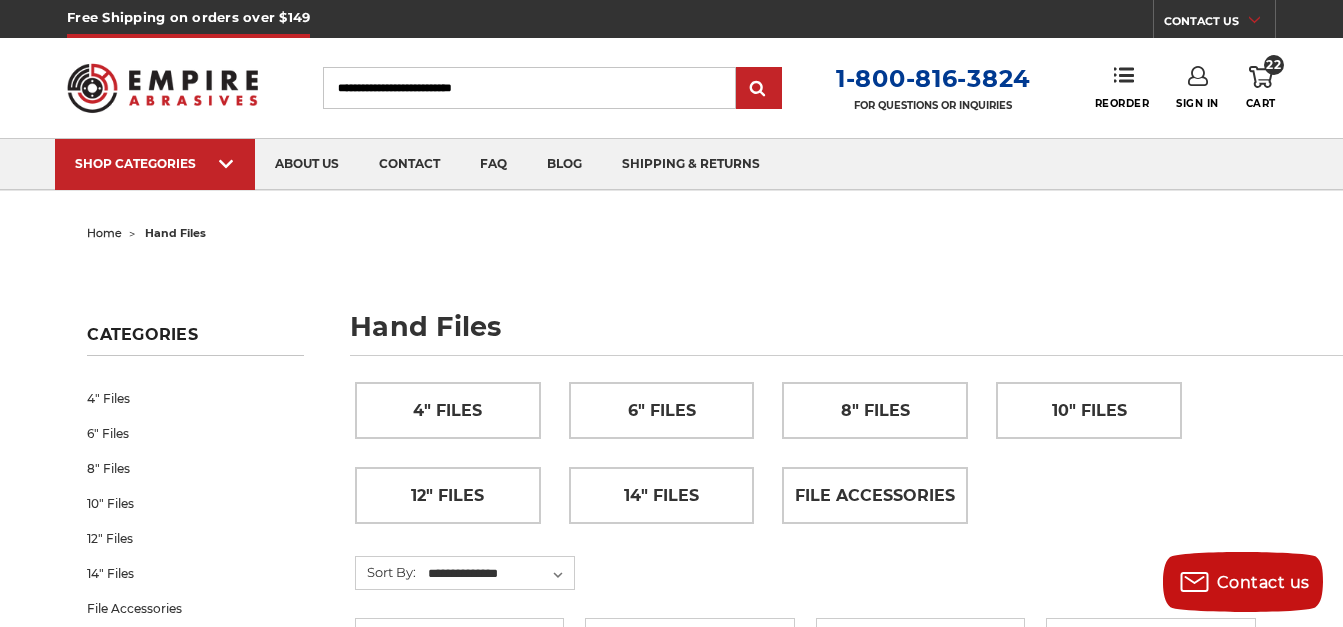 click 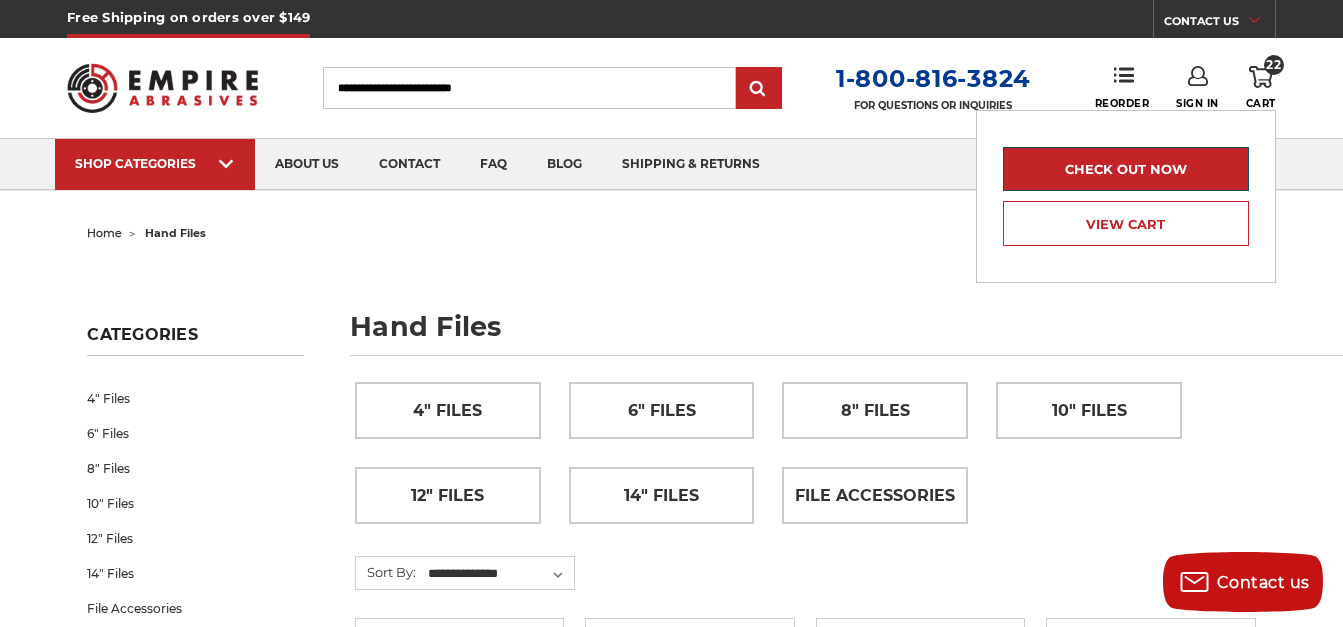 click on "Check out now" at bounding box center (1126, 169) 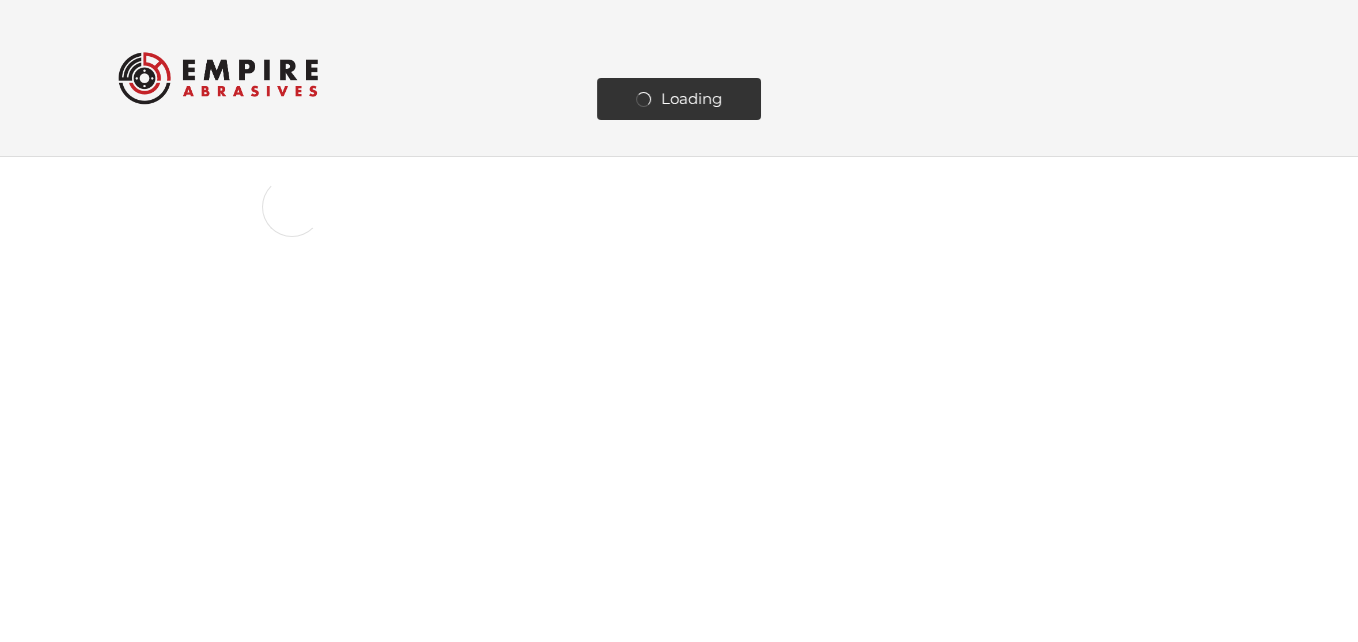 scroll, scrollTop: 0, scrollLeft: 0, axis: both 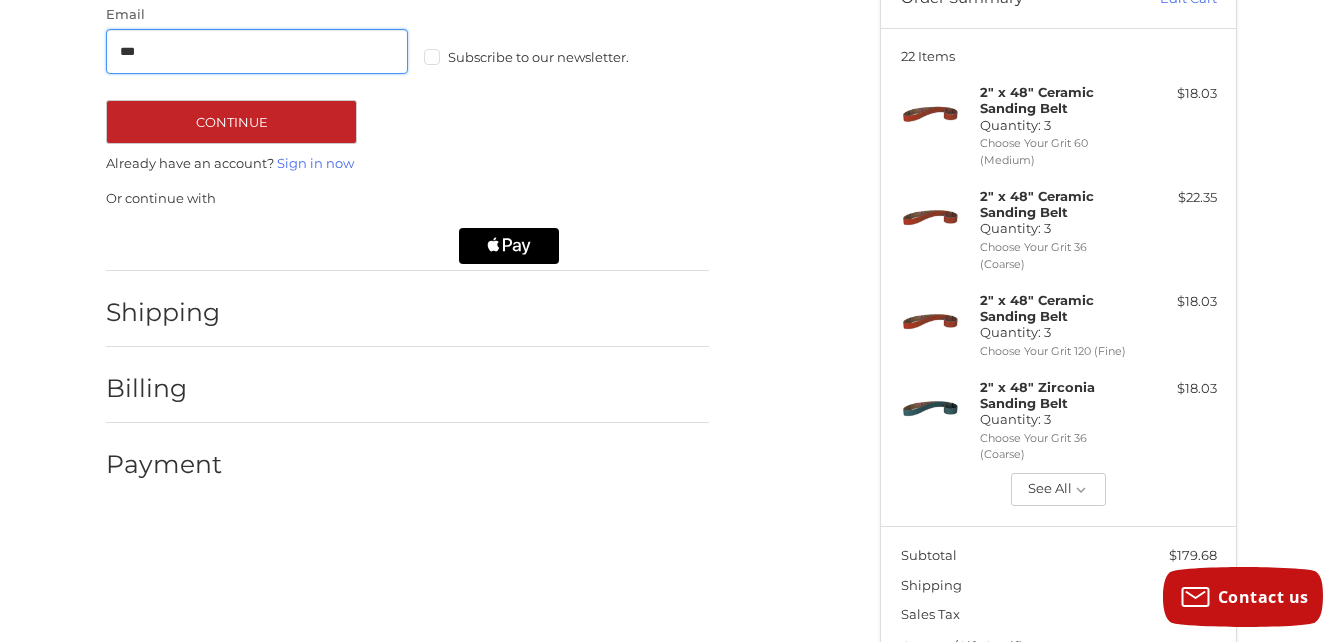 type on "**********" 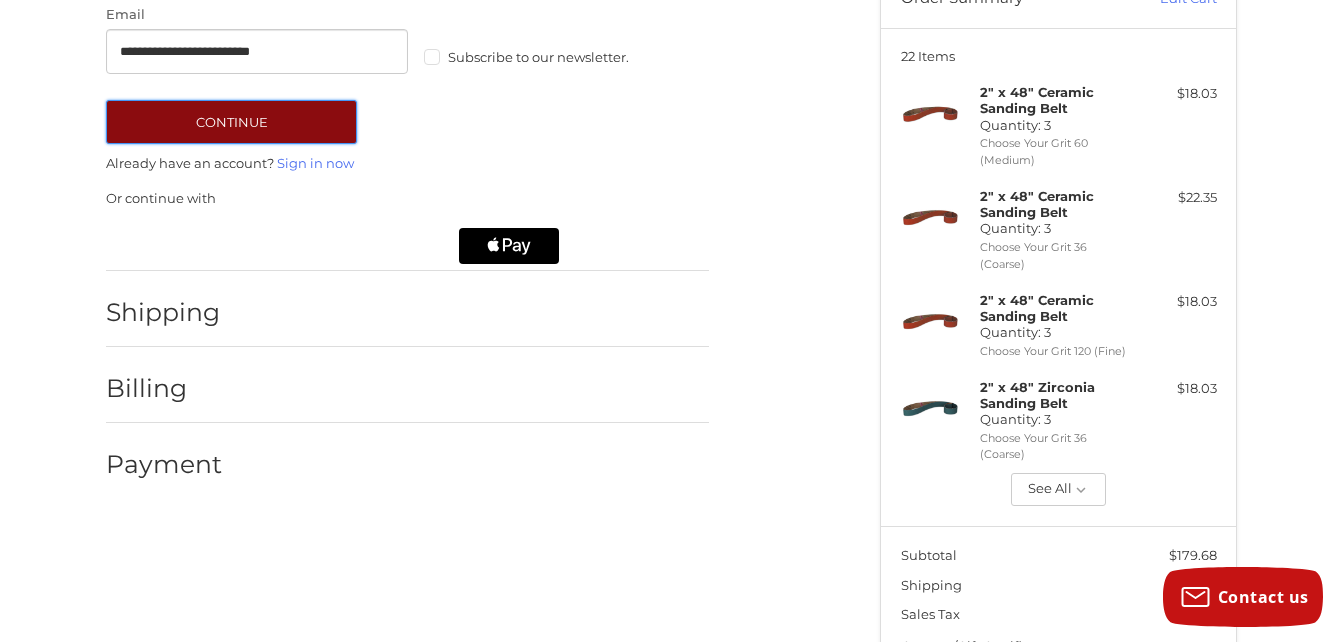 click on "Continue" at bounding box center (231, 122) 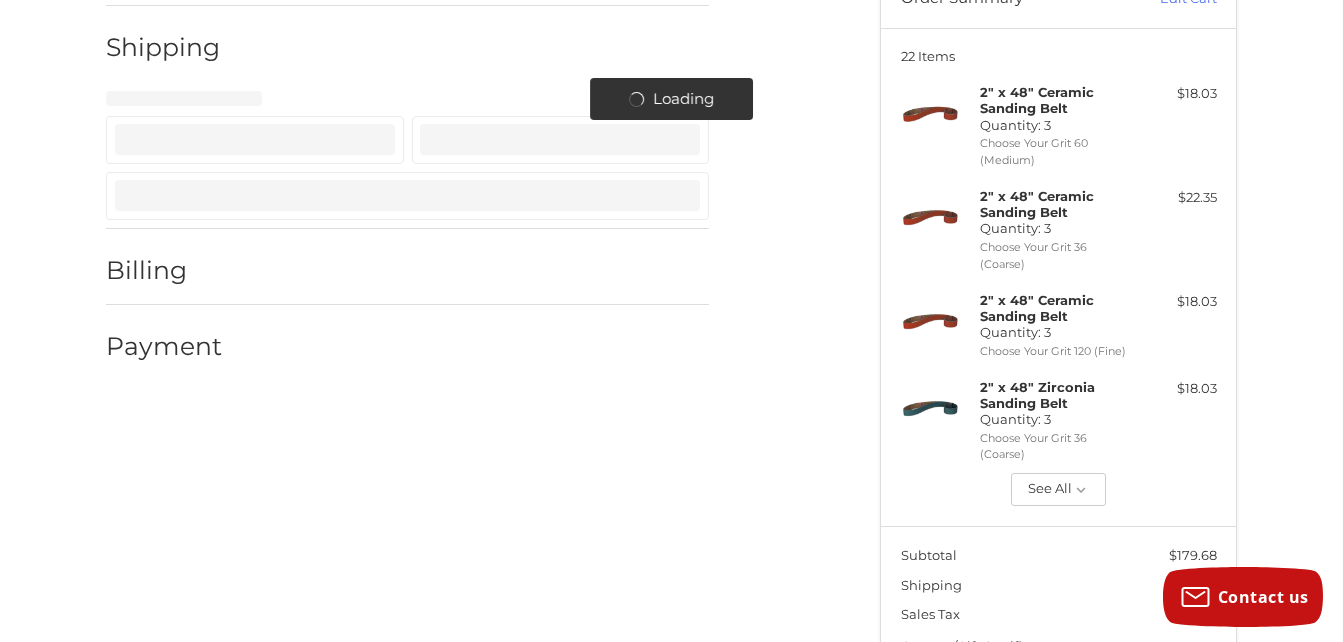 select on "**" 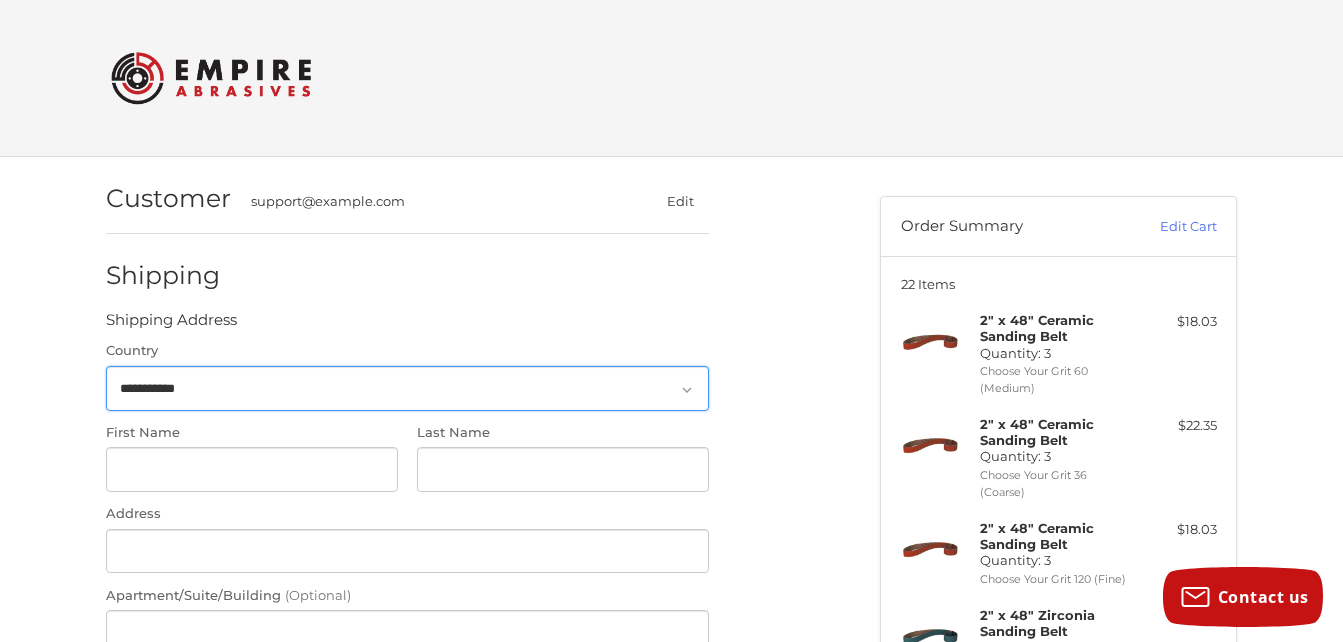scroll, scrollTop: 174, scrollLeft: 0, axis: vertical 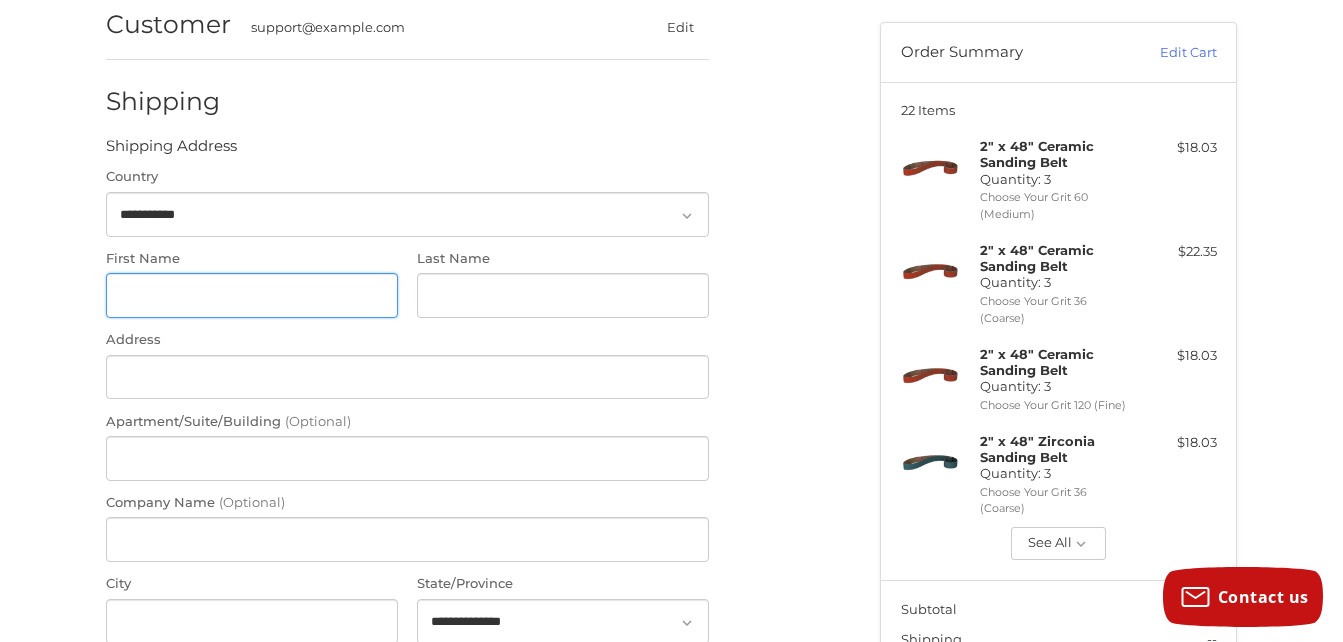 click on "First Name" at bounding box center (252, 295) 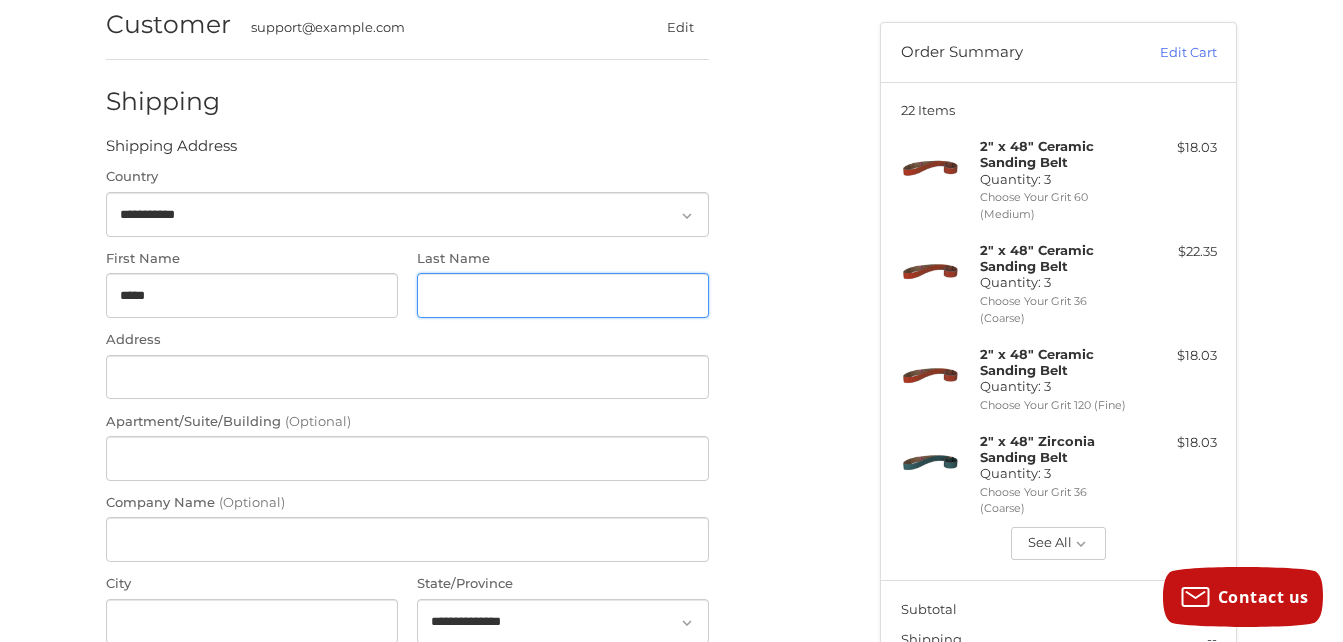 type on "*****" 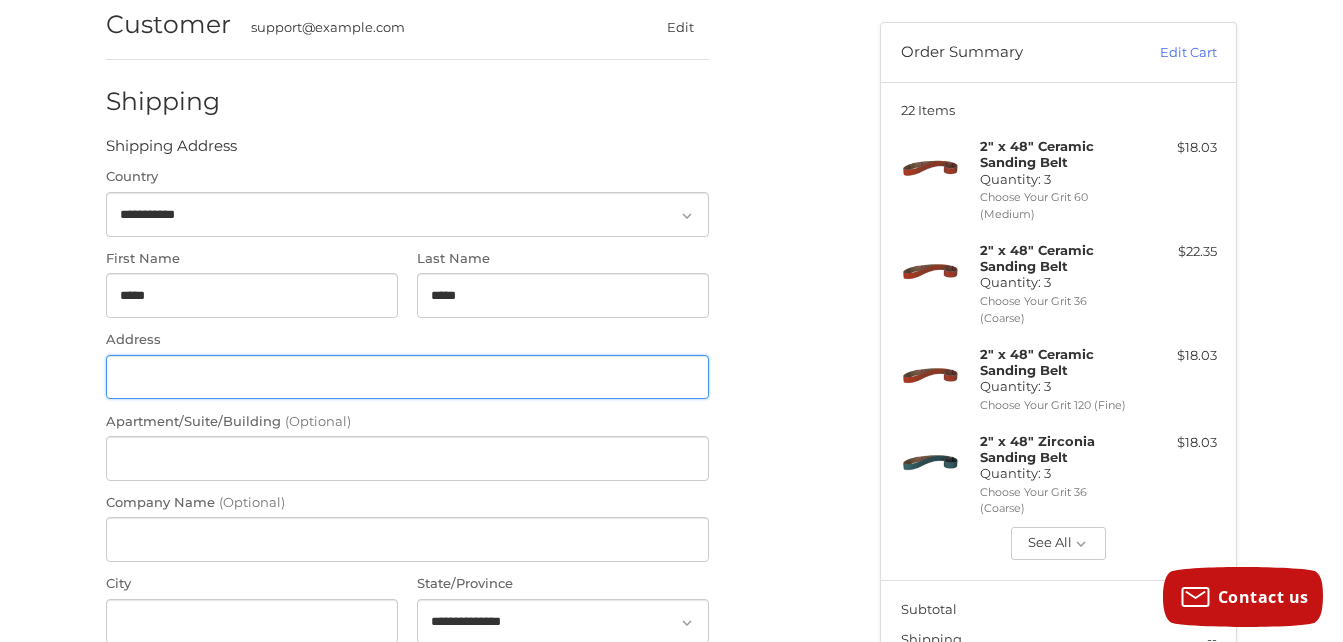 type on "**********" 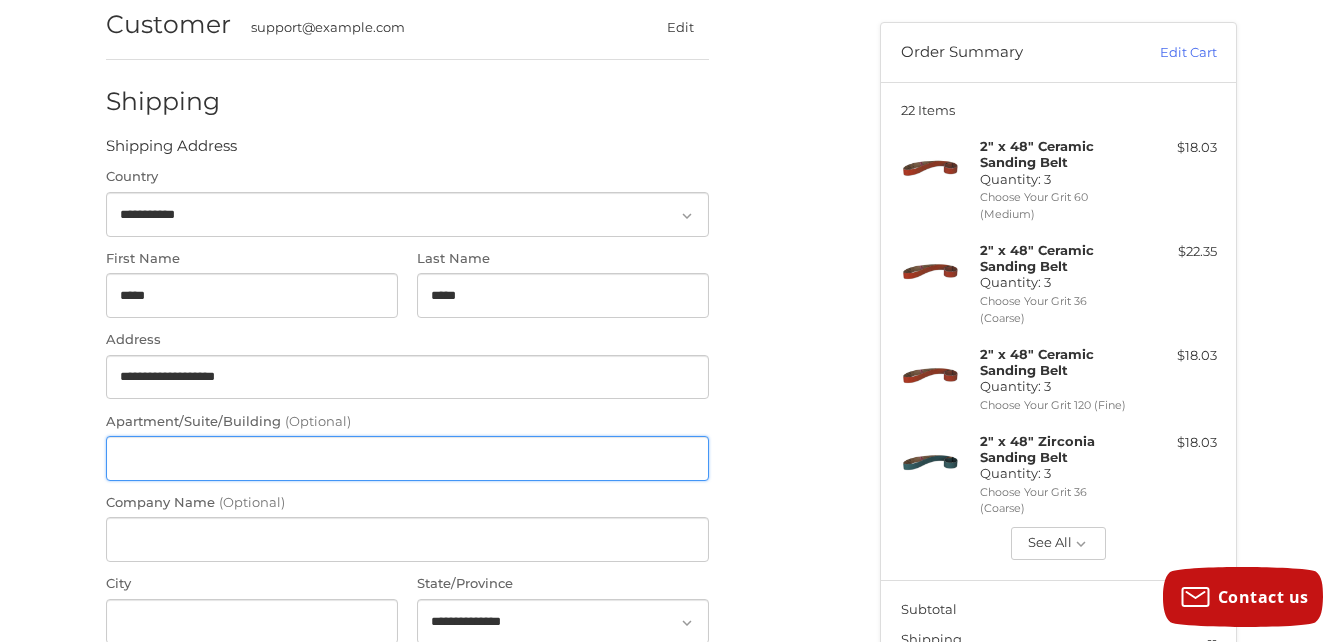 type on "**********" 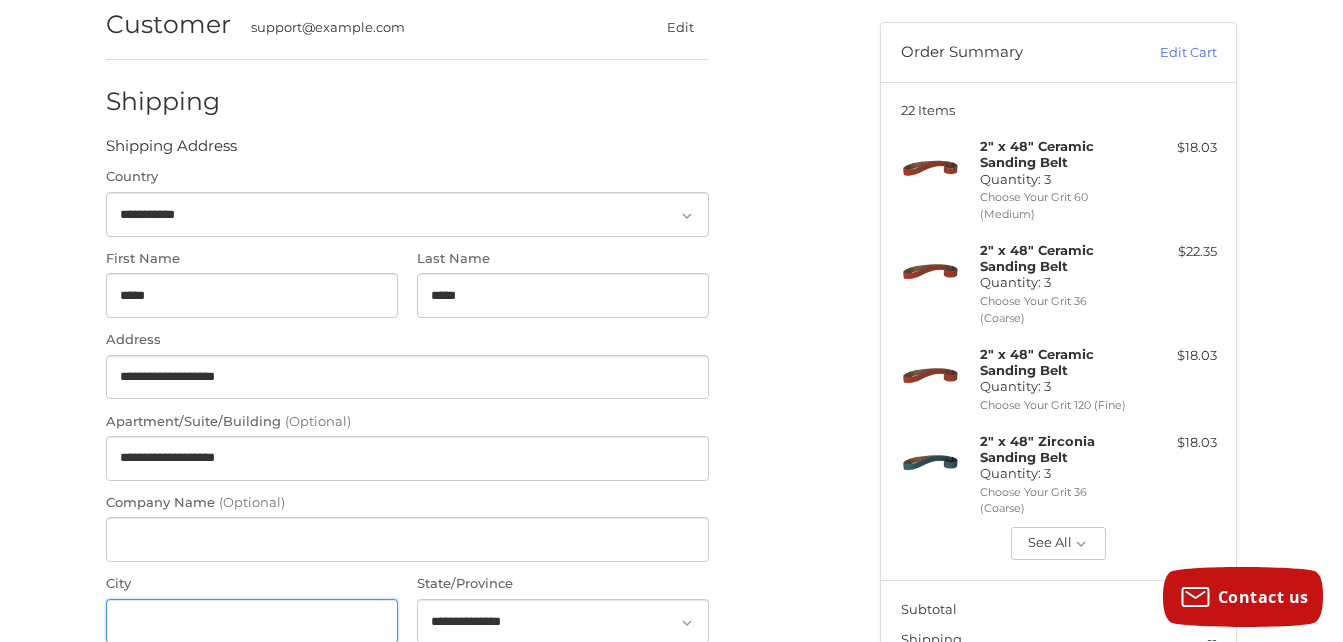type on "**********" 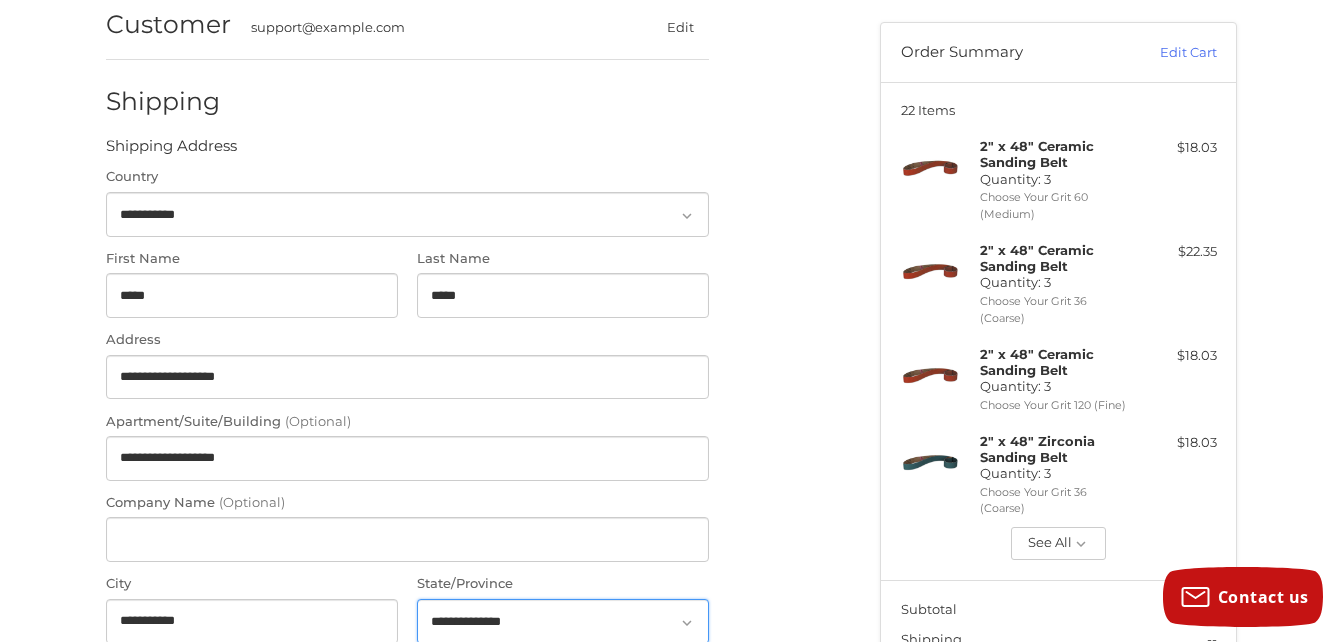 select on "**" 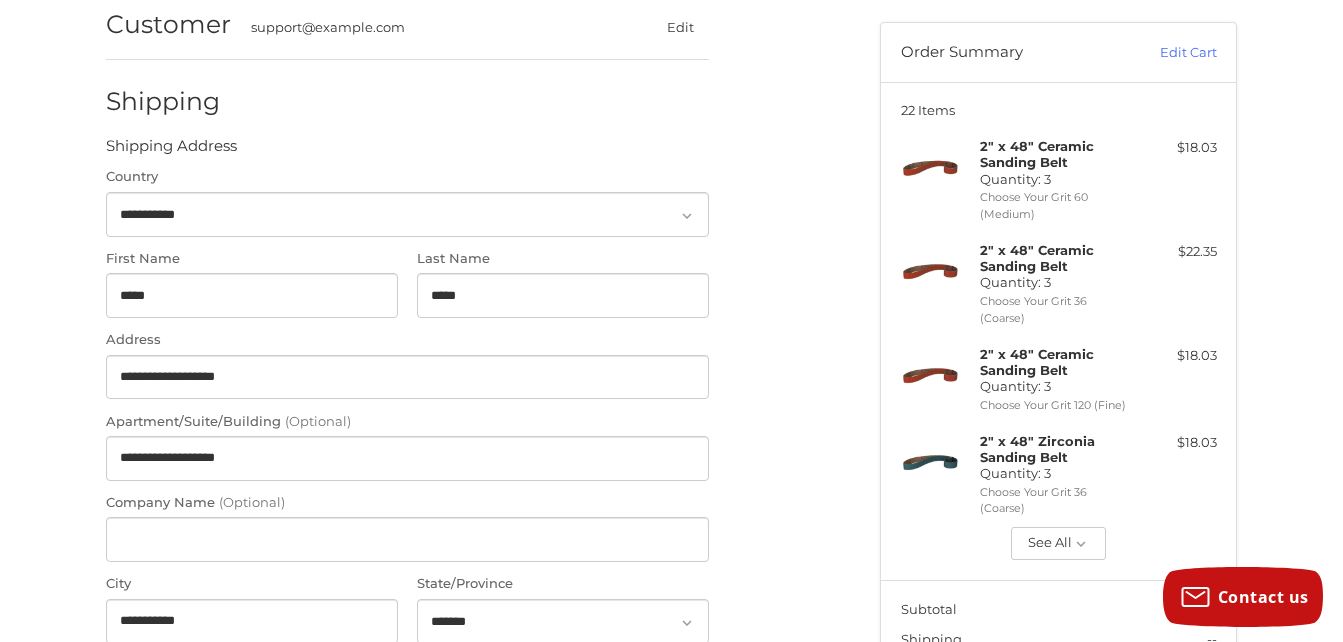 type on "*****" 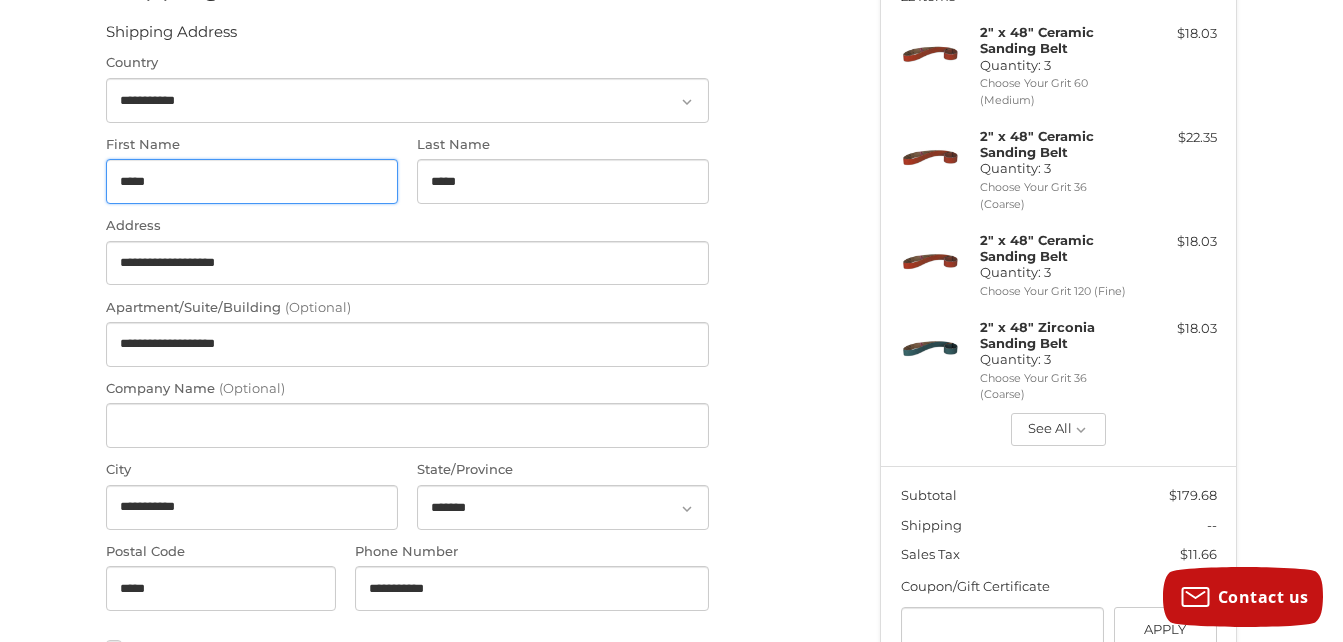 scroll, scrollTop: 290, scrollLeft: 0, axis: vertical 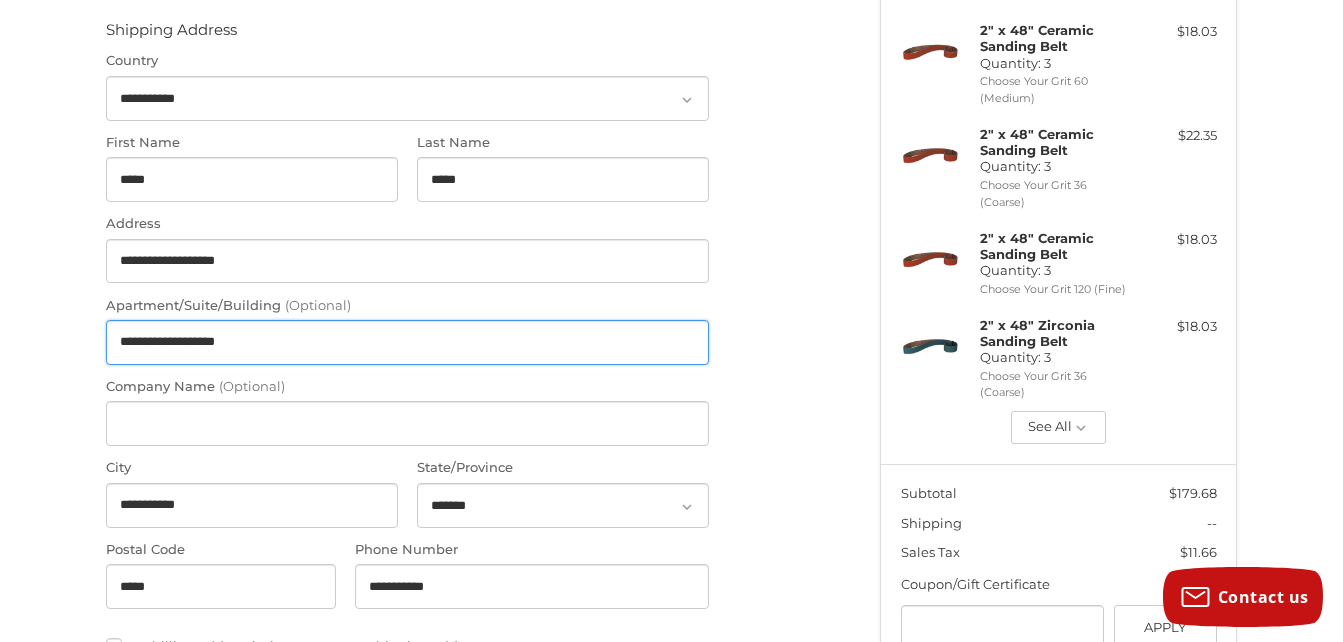 click on "**********" at bounding box center (407, 342) 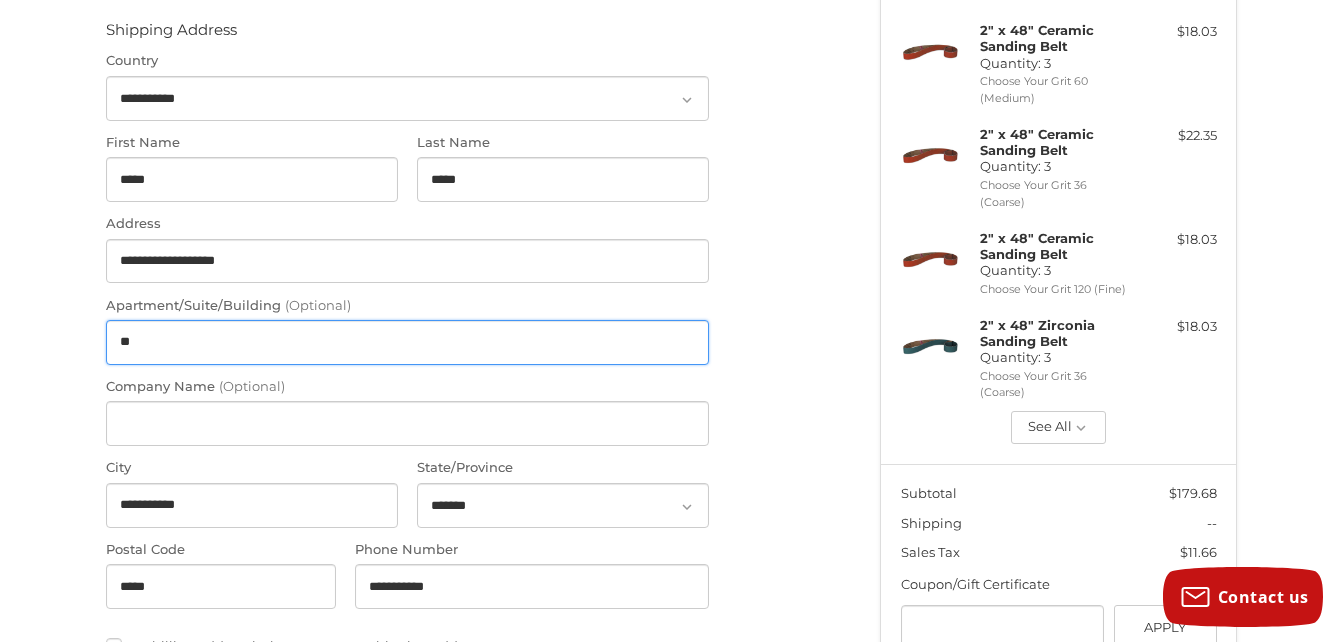 type on "*" 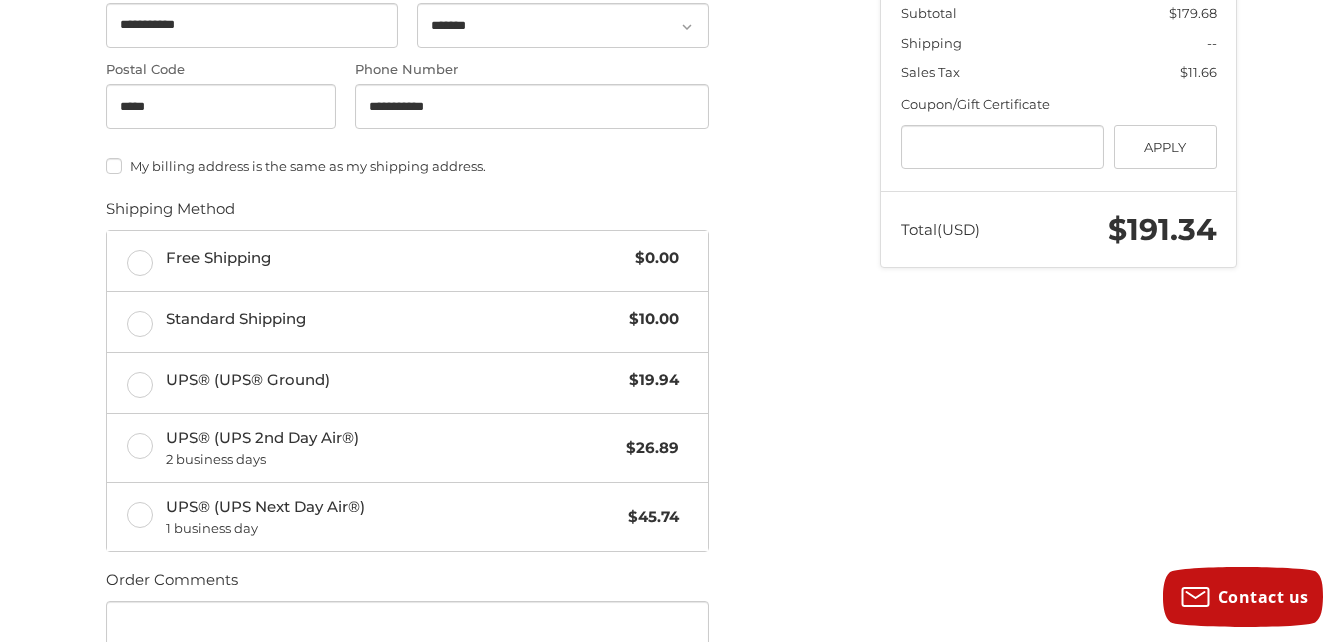 scroll, scrollTop: 771, scrollLeft: 0, axis: vertical 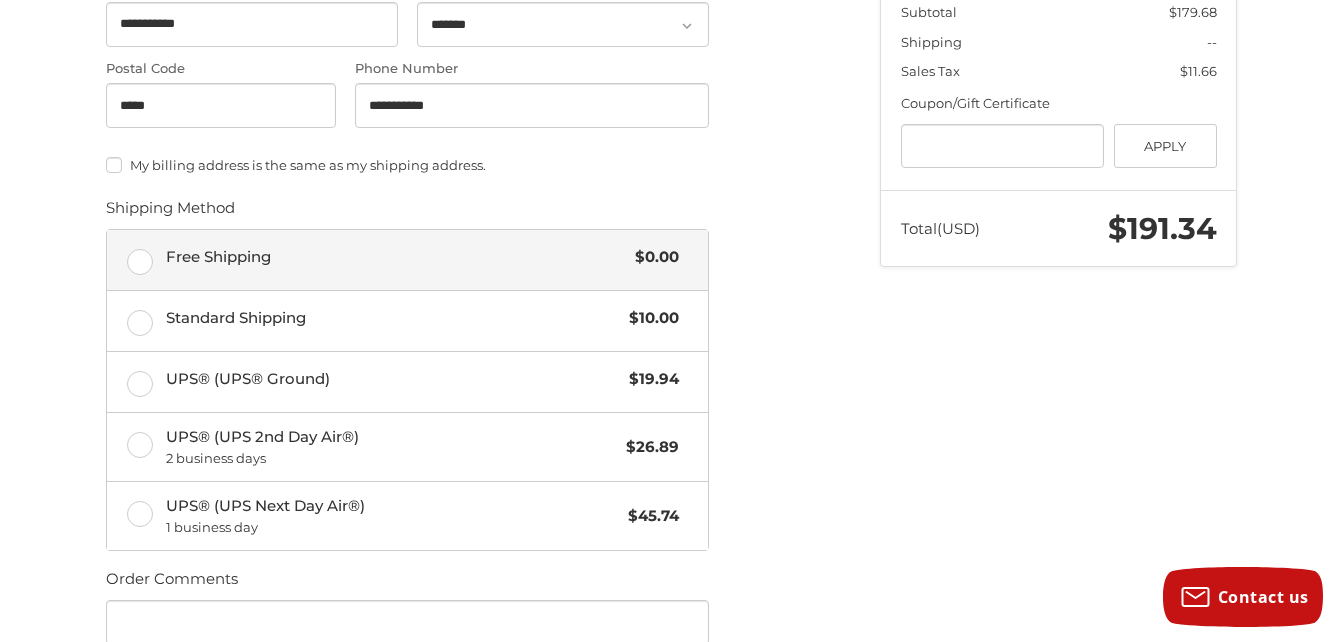 type 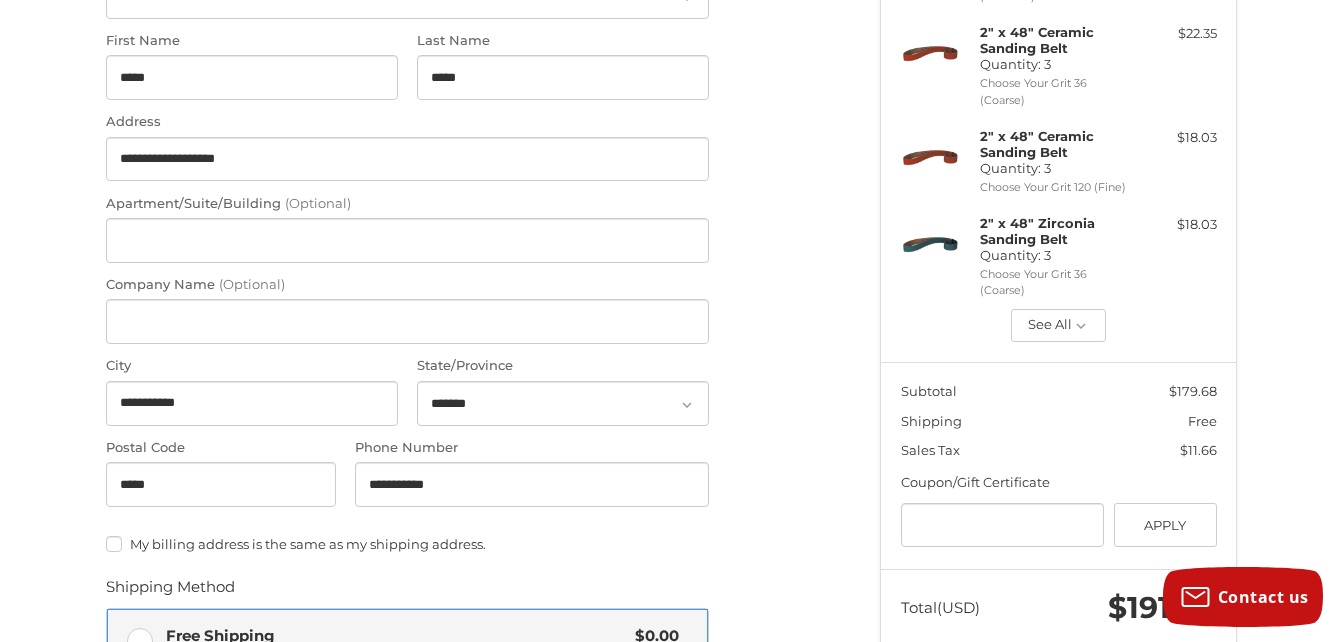 scroll, scrollTop: 393, scrollLeft: 0, axis: vertical 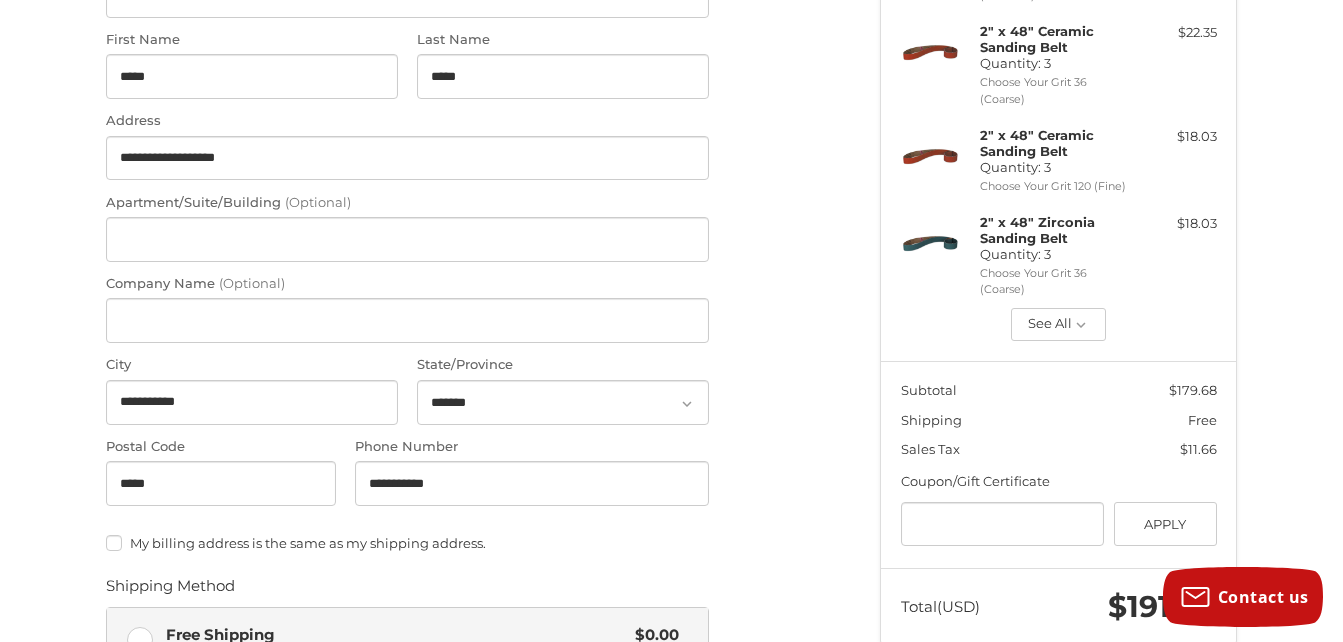click on "**********" at bounding box center (671, 527) 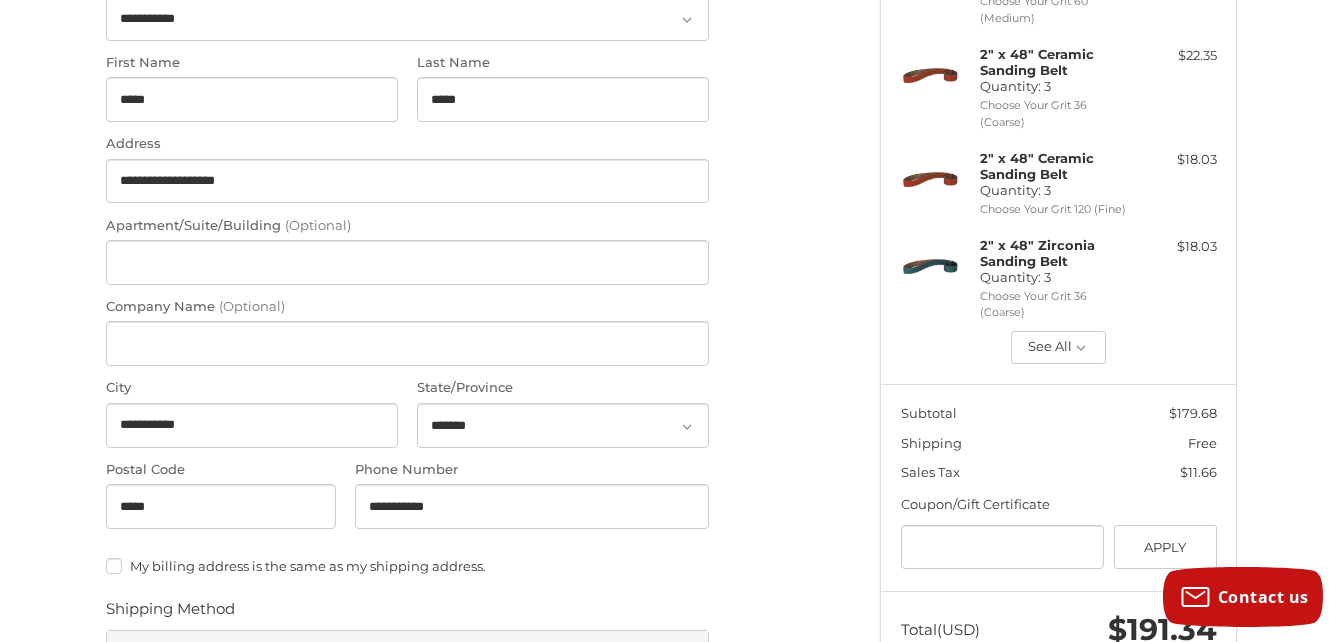 scroll, scrollTop: 371, scrollLeft: 0, axis: vertical 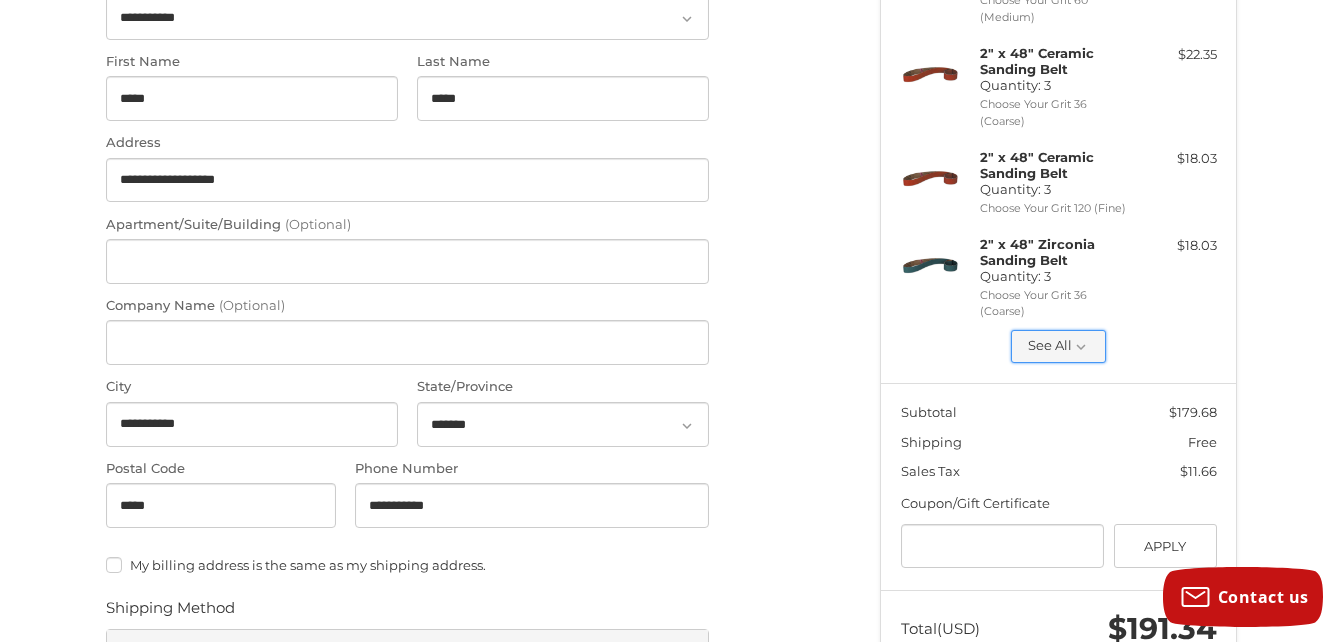 click on "See All" at bounding box center (1058, 347) 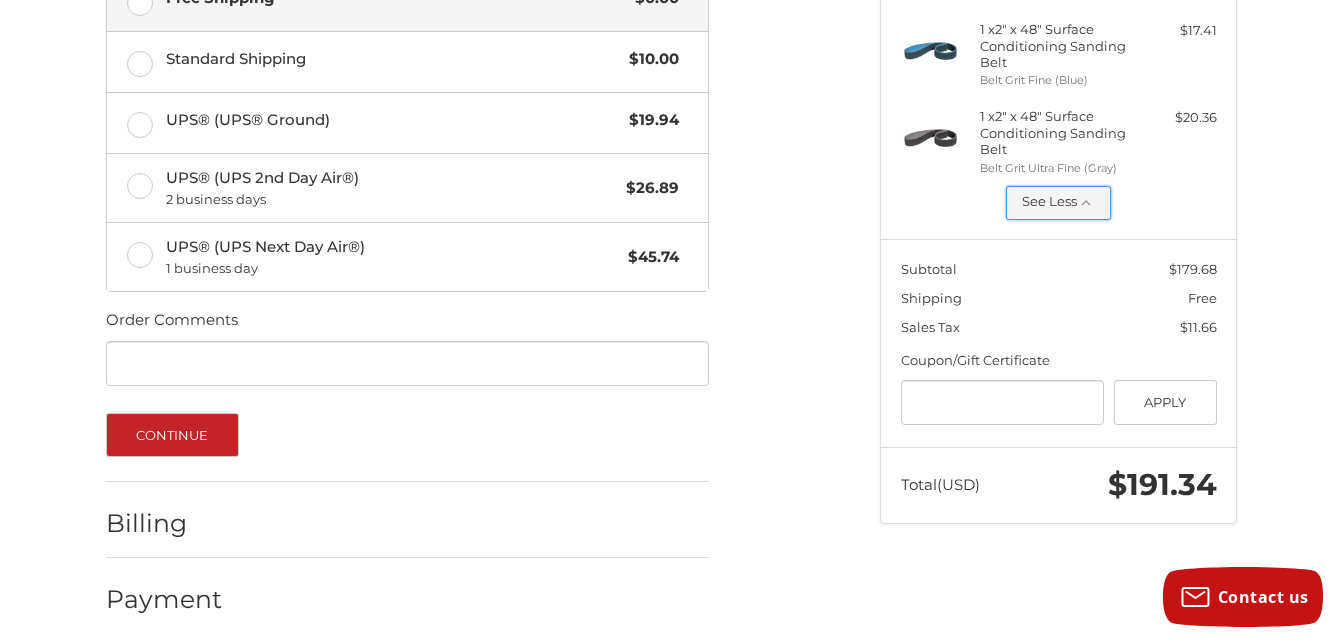 scroll, scrollTop: 1041, scrollLeft: 0, axis: vertical 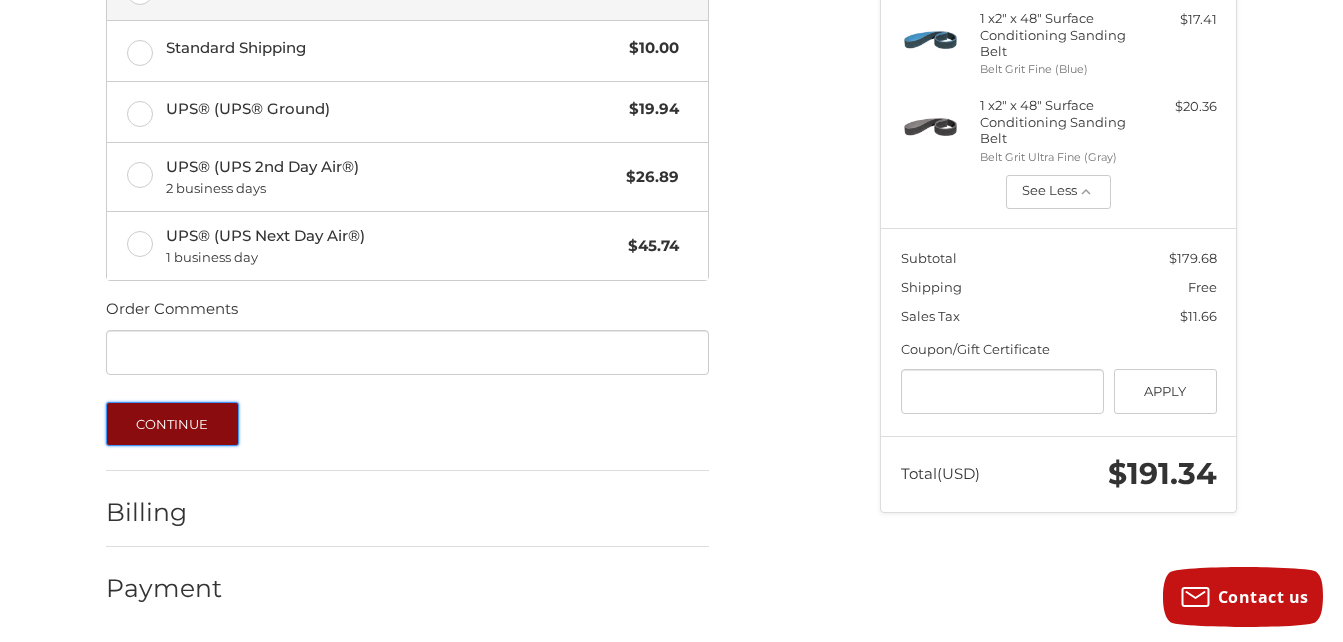 click on "Continue" at bounding box center [172, 424] 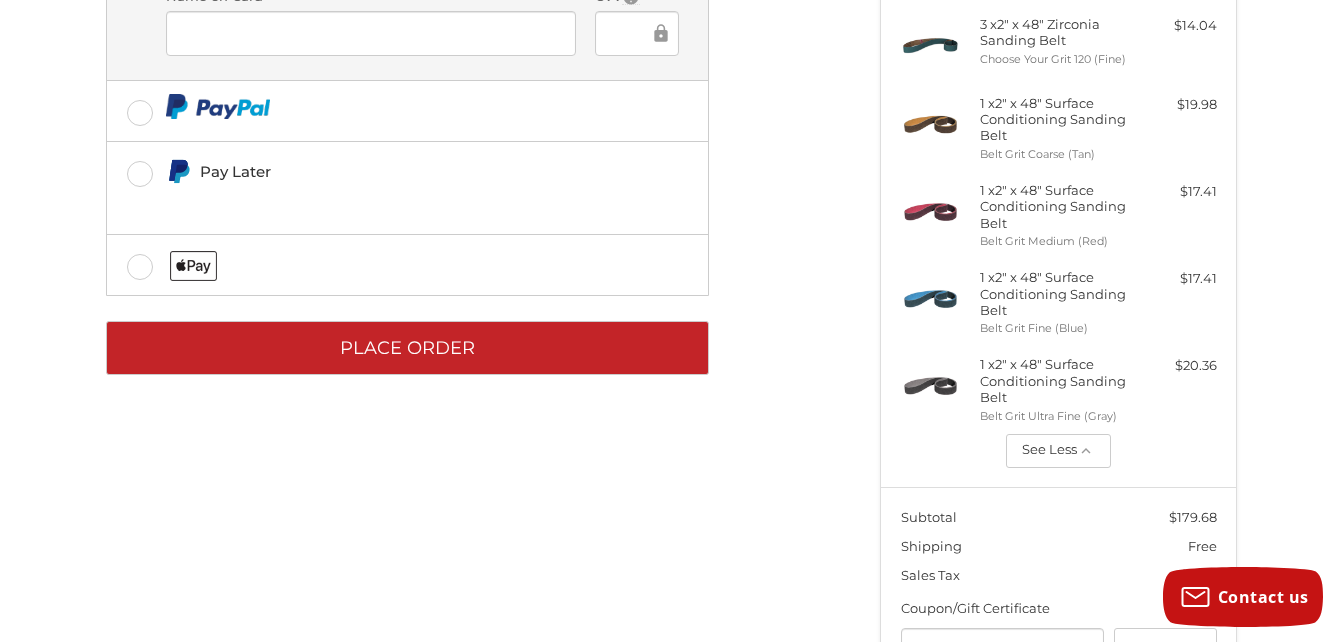 scroll, scrollTop: 783, scrollLeft: 0, axis: vertical 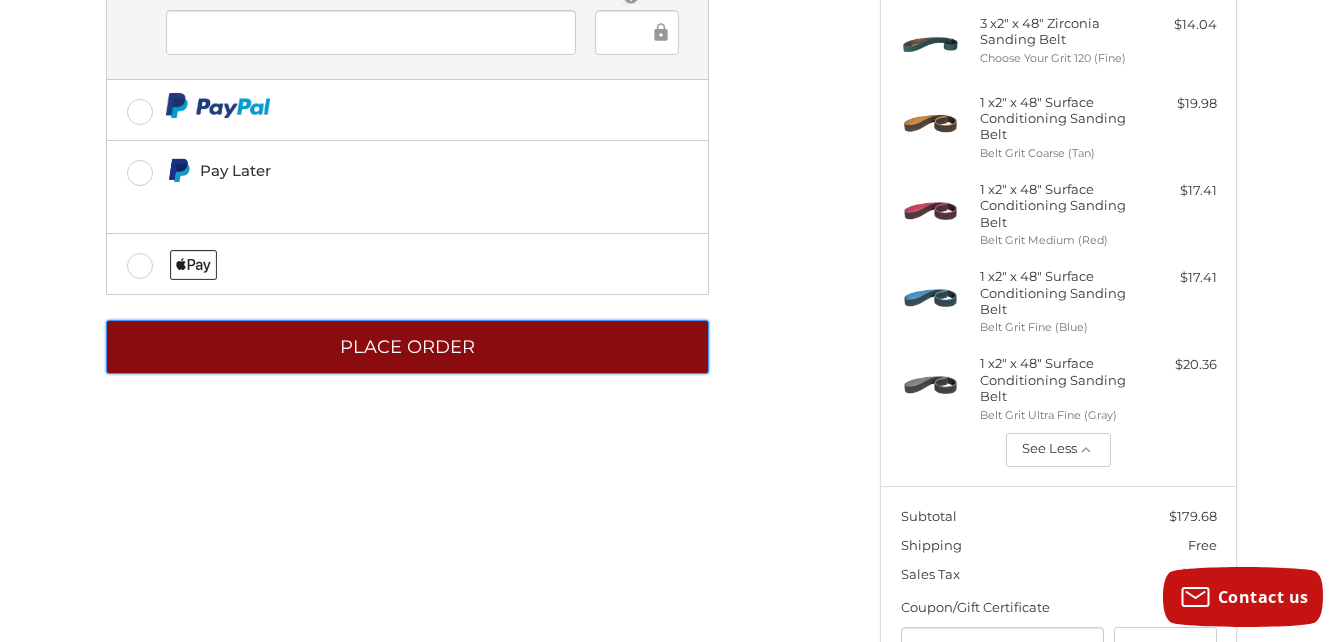 click on "Place Order" at bounding box center [407, 347] 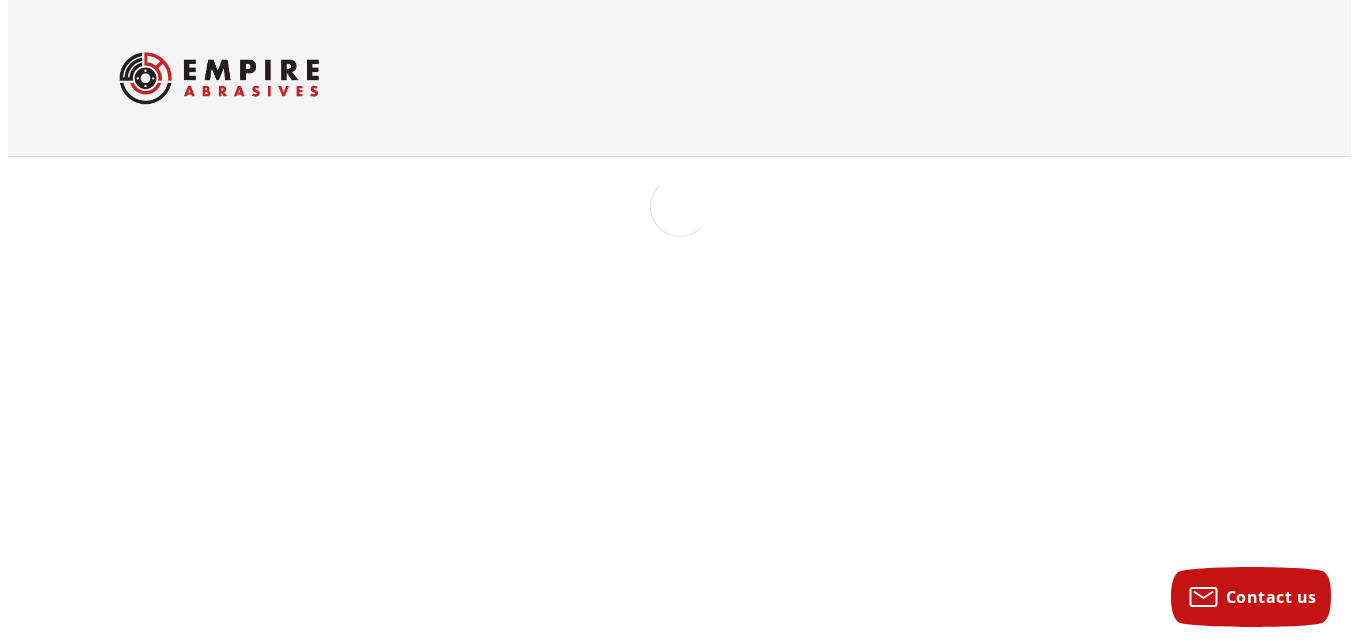 scroll, scrollTop: 0, scrollLeft: 0, axis: both 